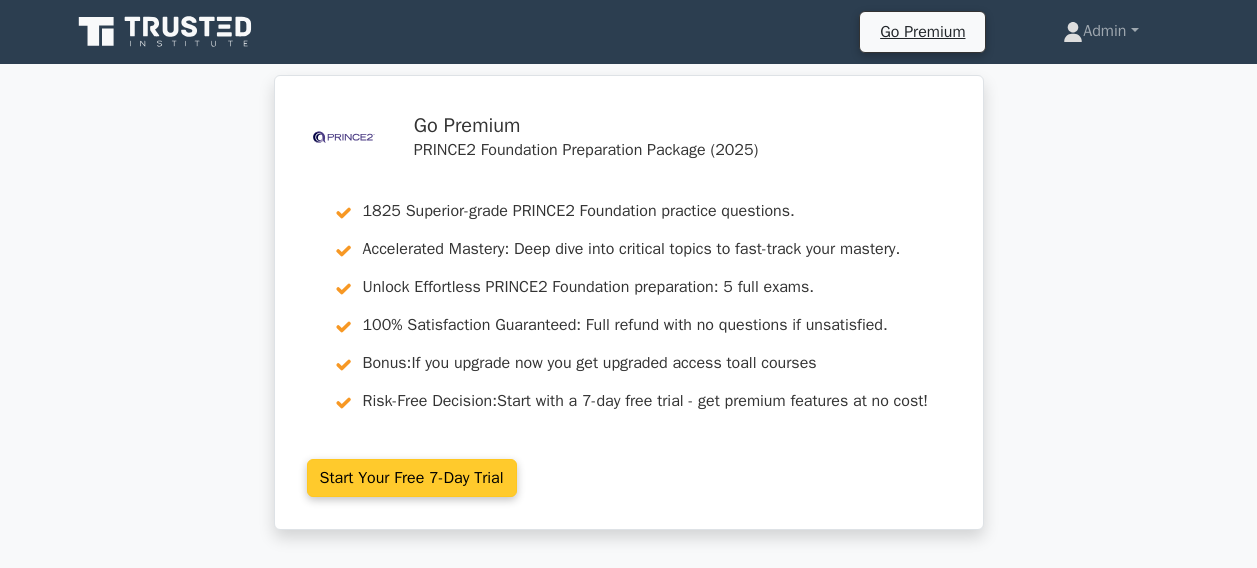 scroll, scrollTop: 0, scrollLeft: 0, axis: both 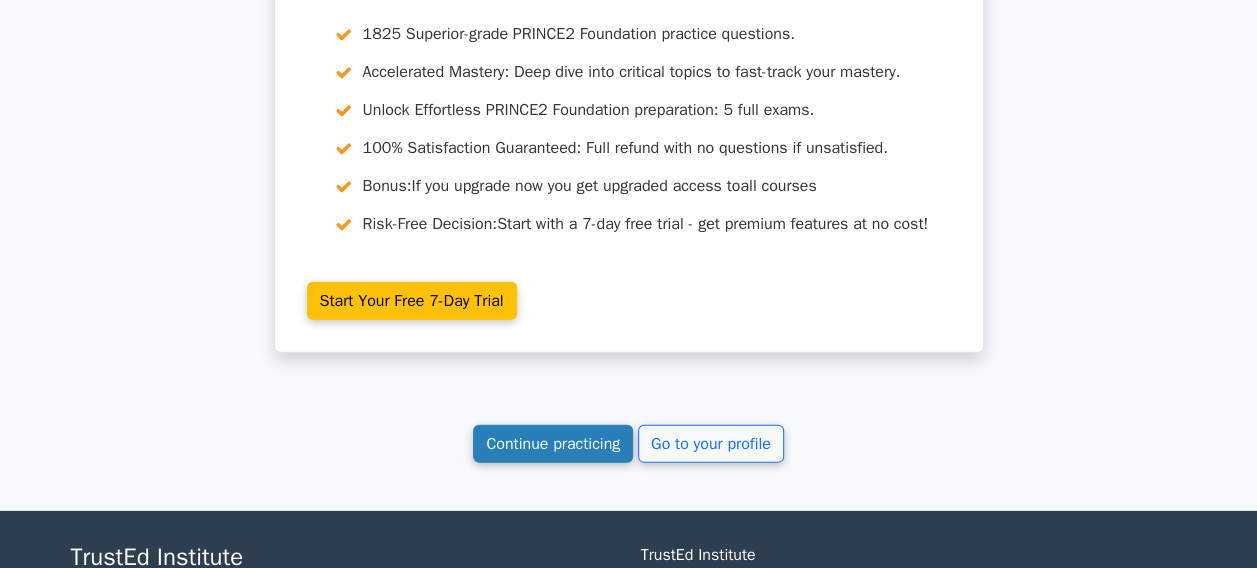 click on "Continue practicing" at bounding box center [553, 444] 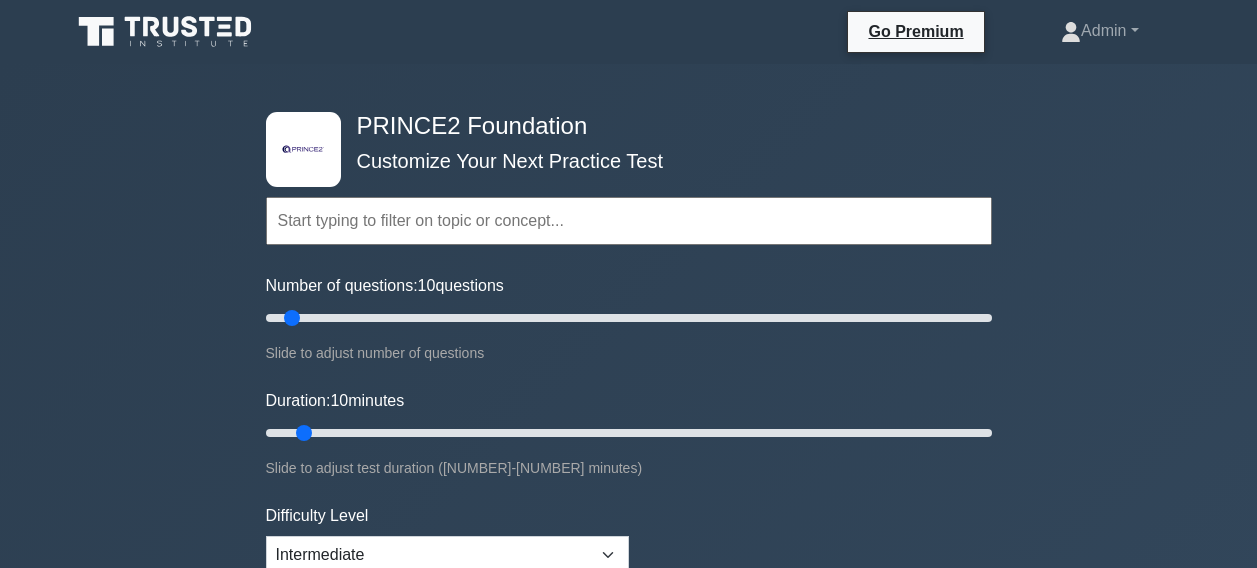 scroll, scrollTop: 0, scrollLeft: 0, axis: both 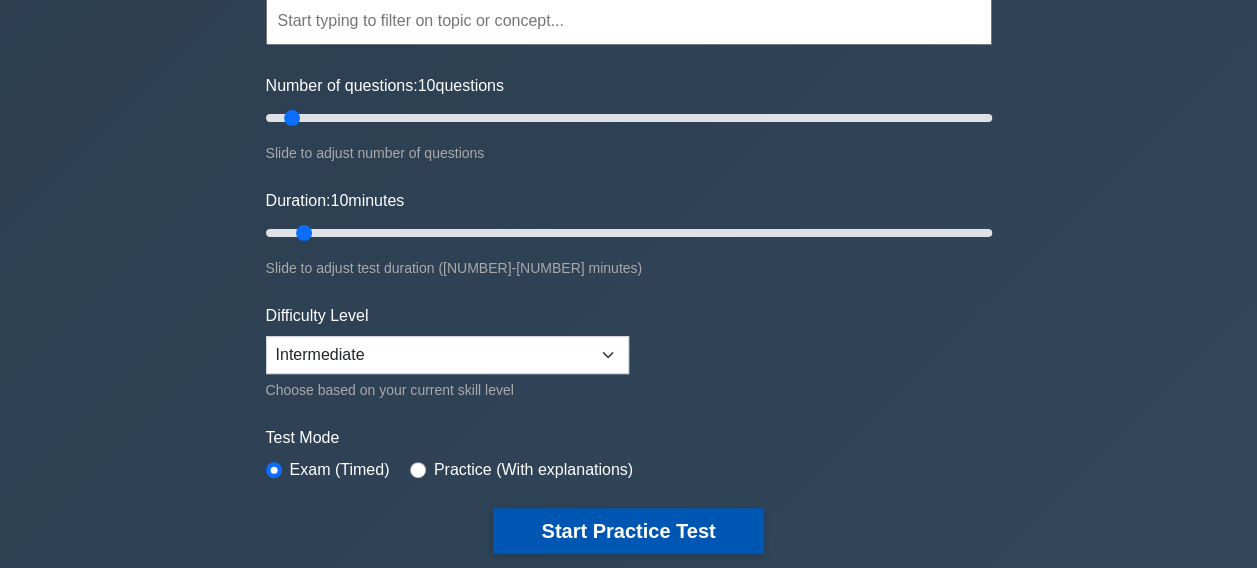 click on "Start Practice Test" at bounding box center (628, 531) 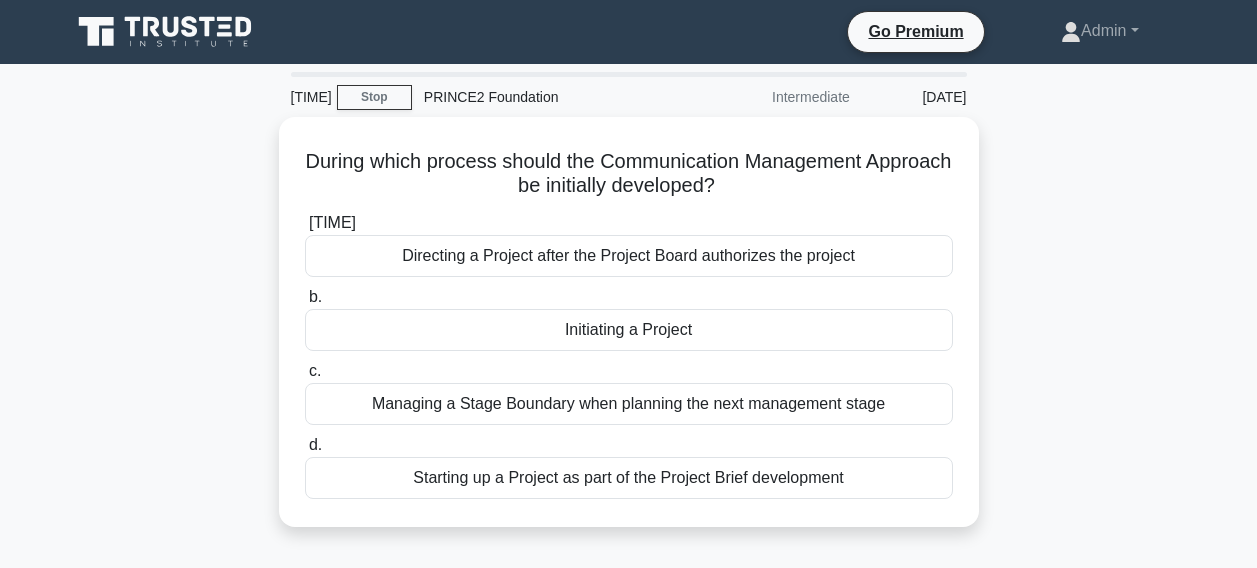 scroll, scrollTop: 0, scrollLeft: 0, axis: both 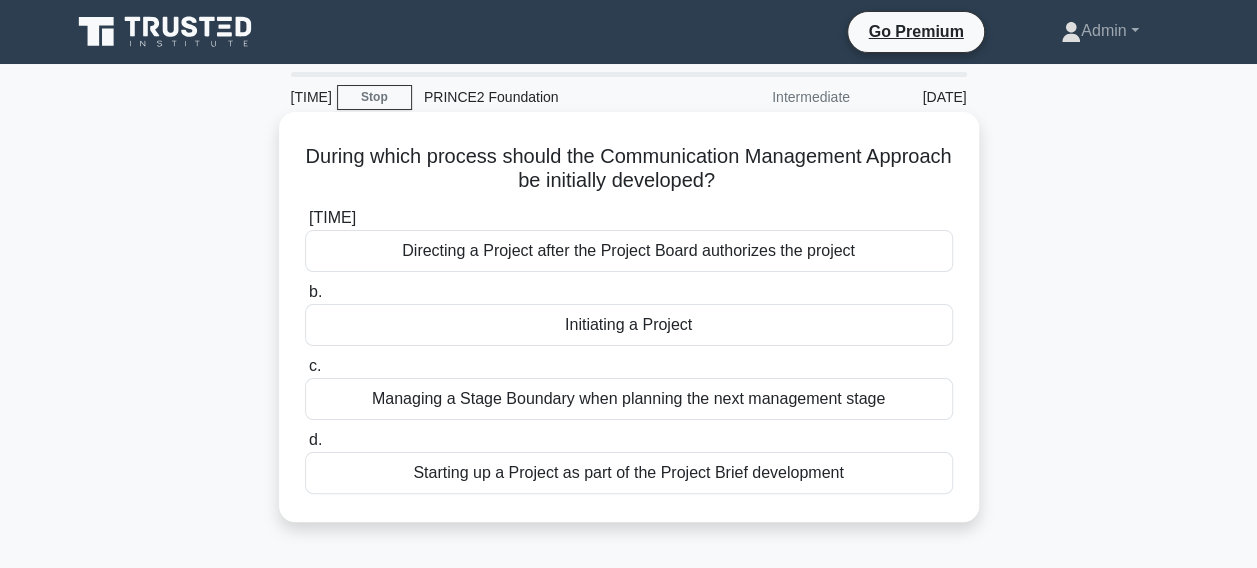 click on "Initiating a Project" at bounding box center (629, 325) 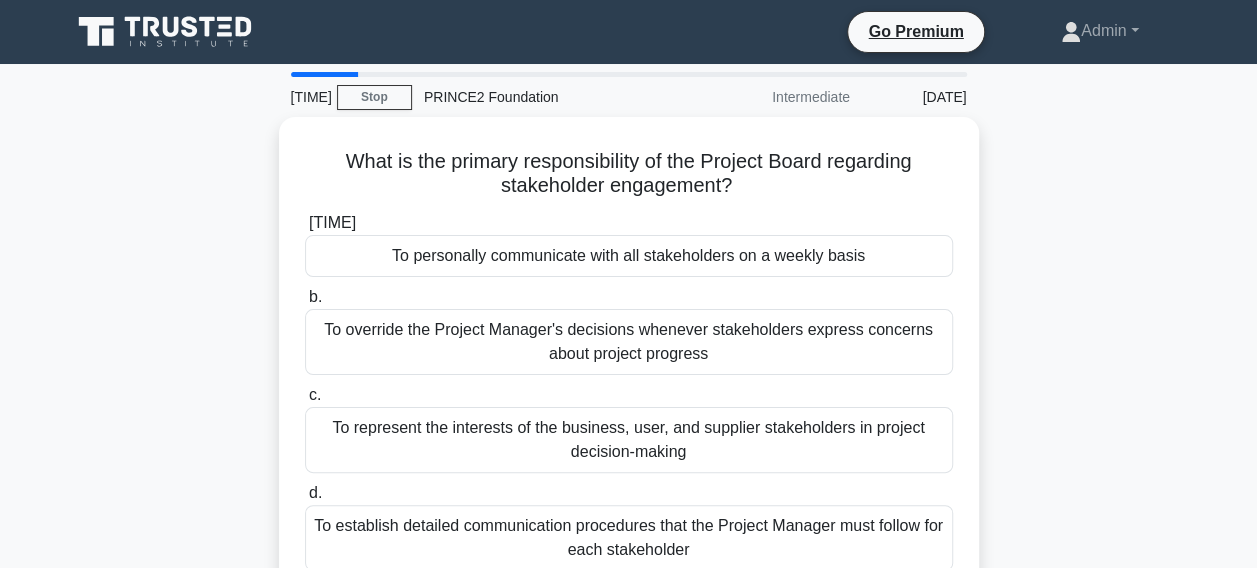 scroll, scrollTop: 100, scrollLeft: 0, axis: vertical 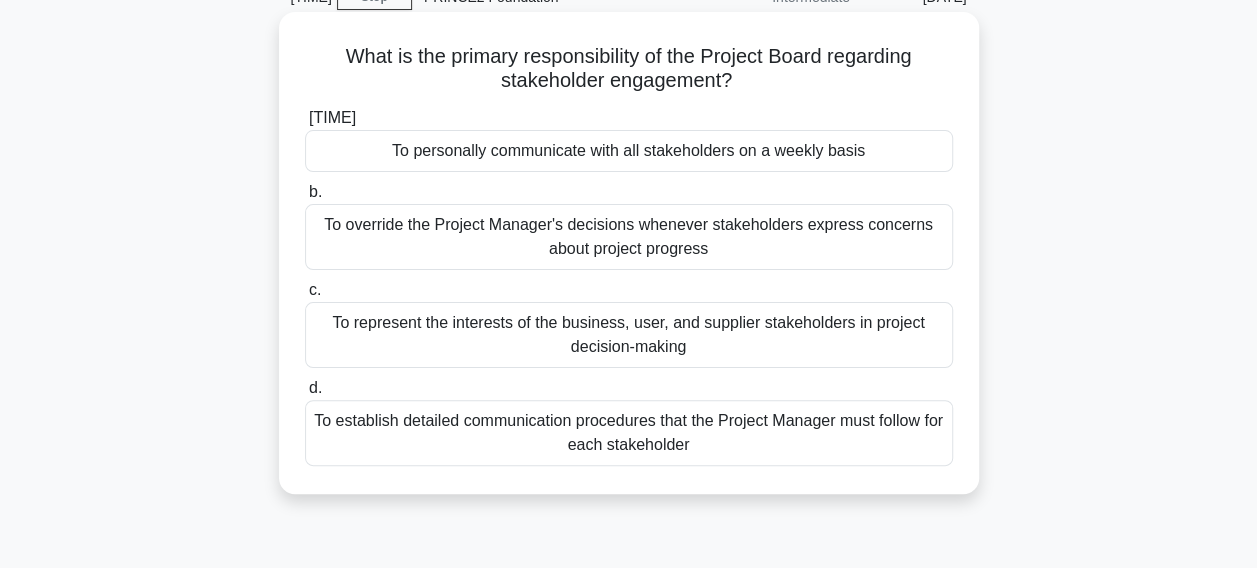 click on "To represent the interests of the business, user, and supplier stakeholders in project decision-making" at bounding box center [629, 335] 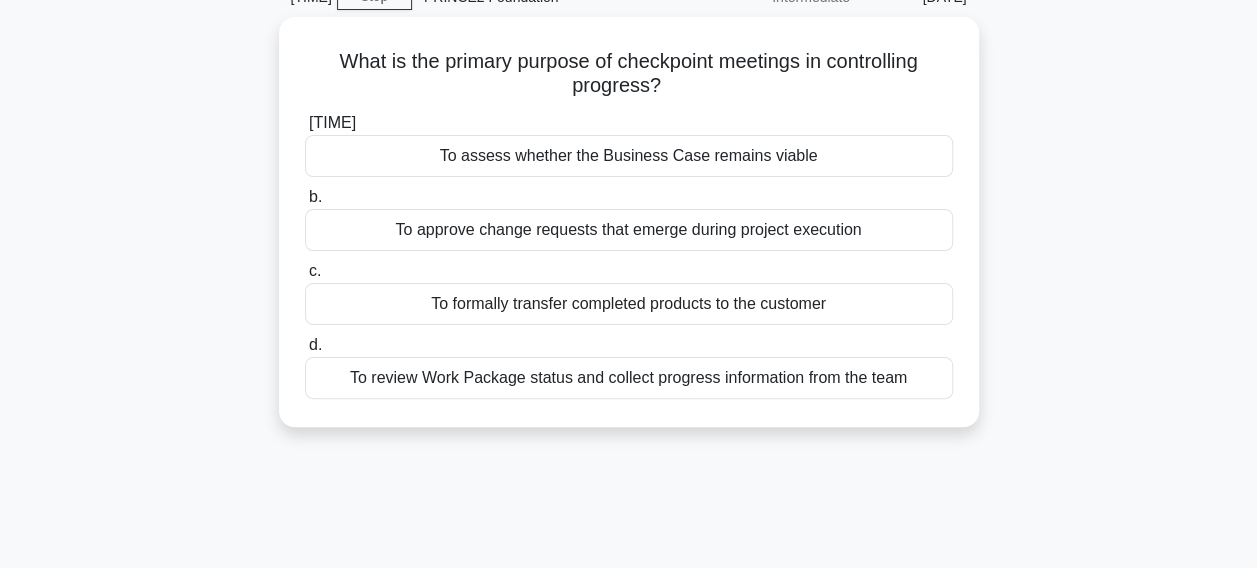 scroll, scrollTop: 0, scrollLeft: 0, axis: both 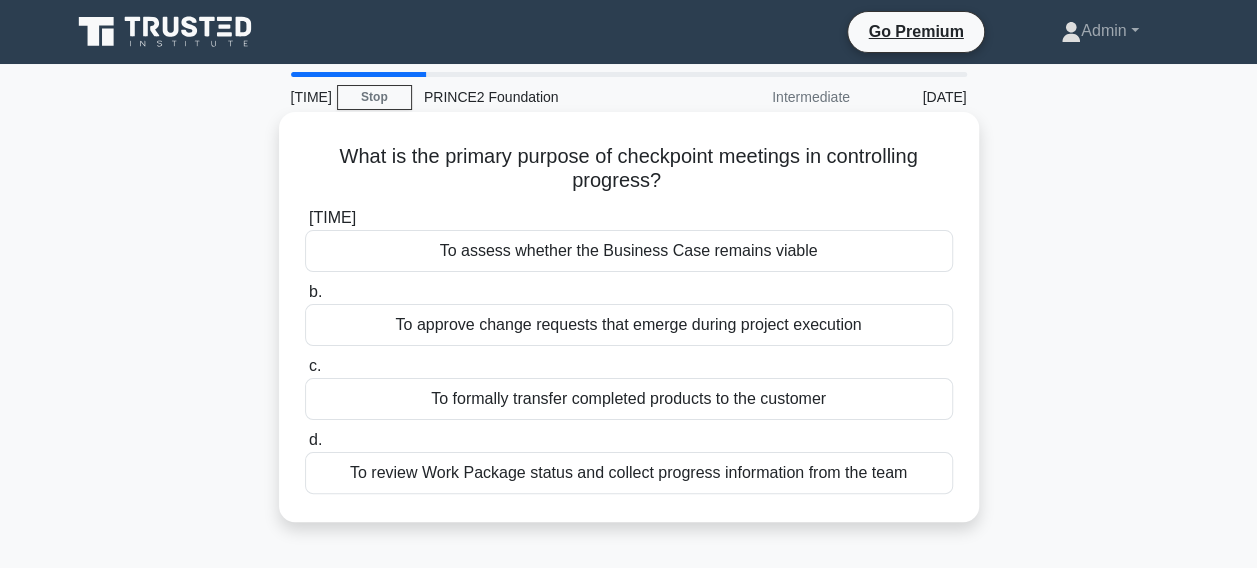click on "To review Work Package status and collect progress information from the team" at bounding box center [629, 473] 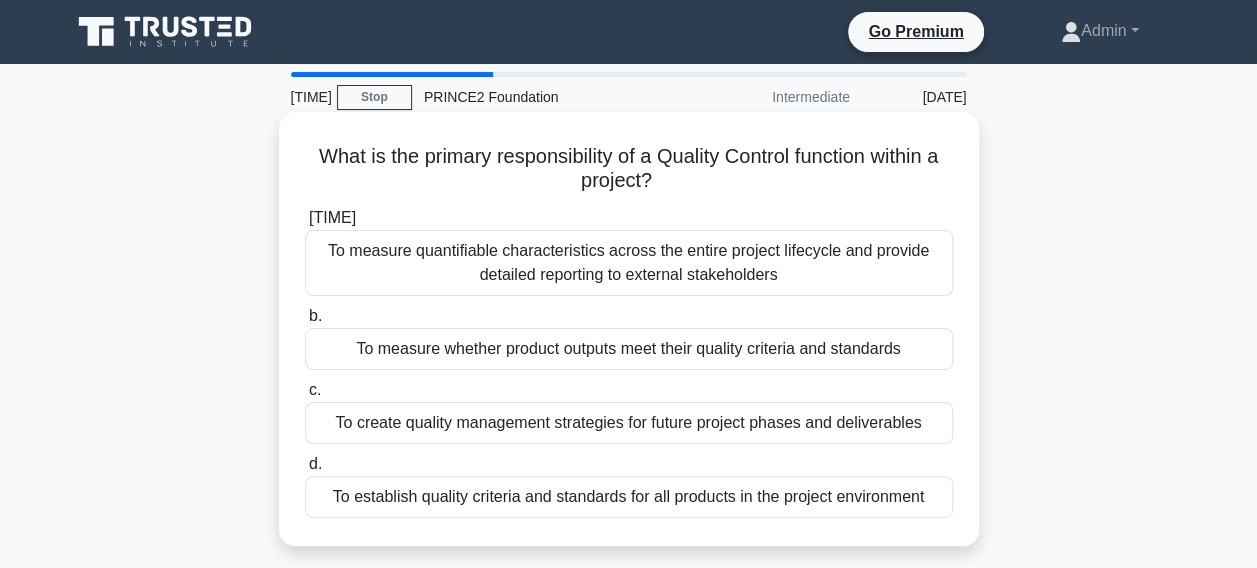 click on "To establish quality criteria and standards for all products in the project environment" at bounding box center [629, 497] 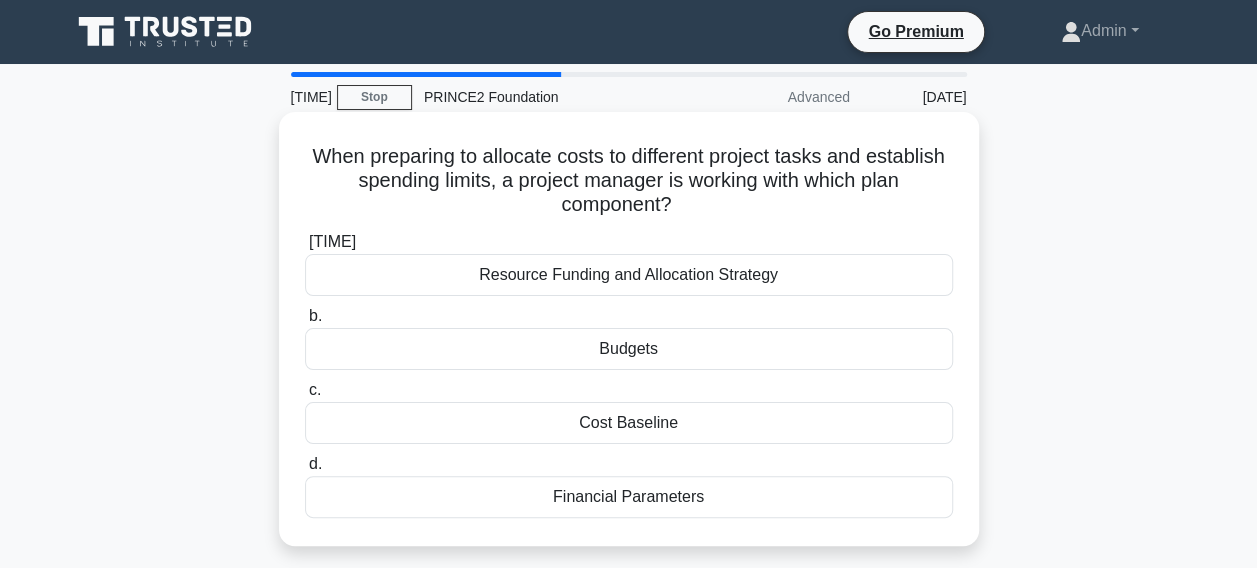 click on "Budgets" at bounding box center [629, 349] 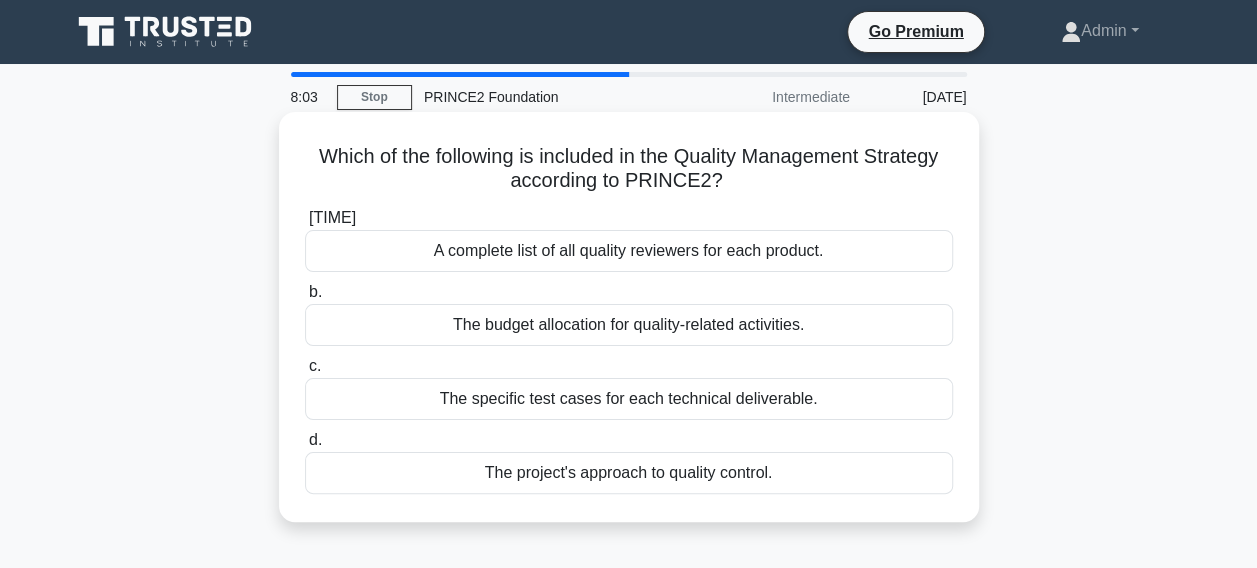 click on "The project's approach to quality control." at bounding box center [629, 473] 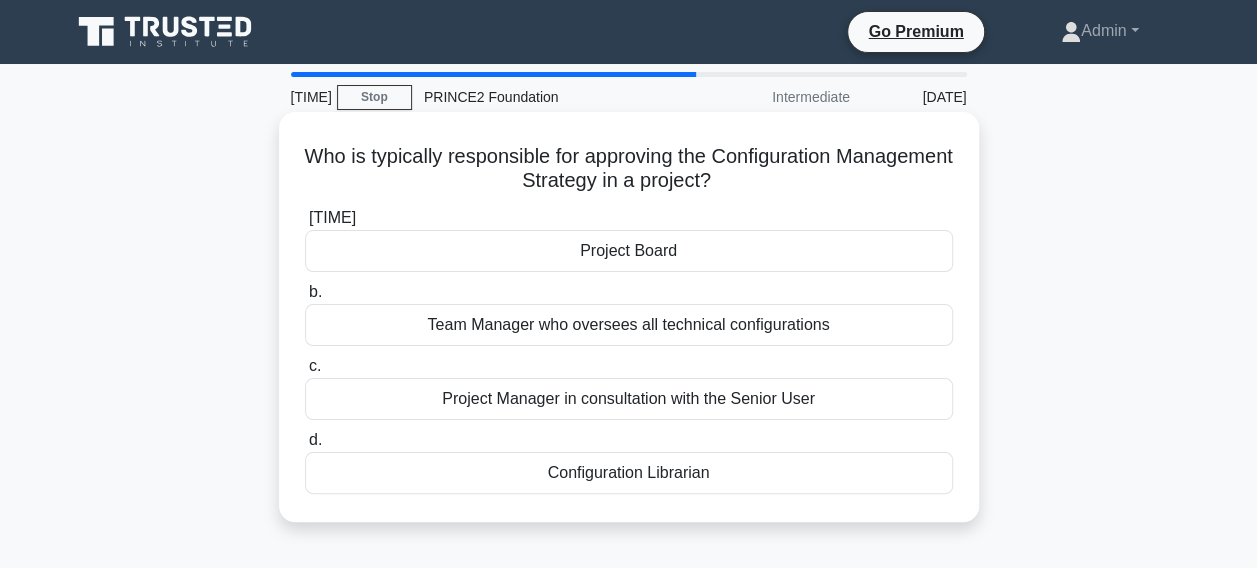 click on "Project Board" at bounding box center [629, 251] 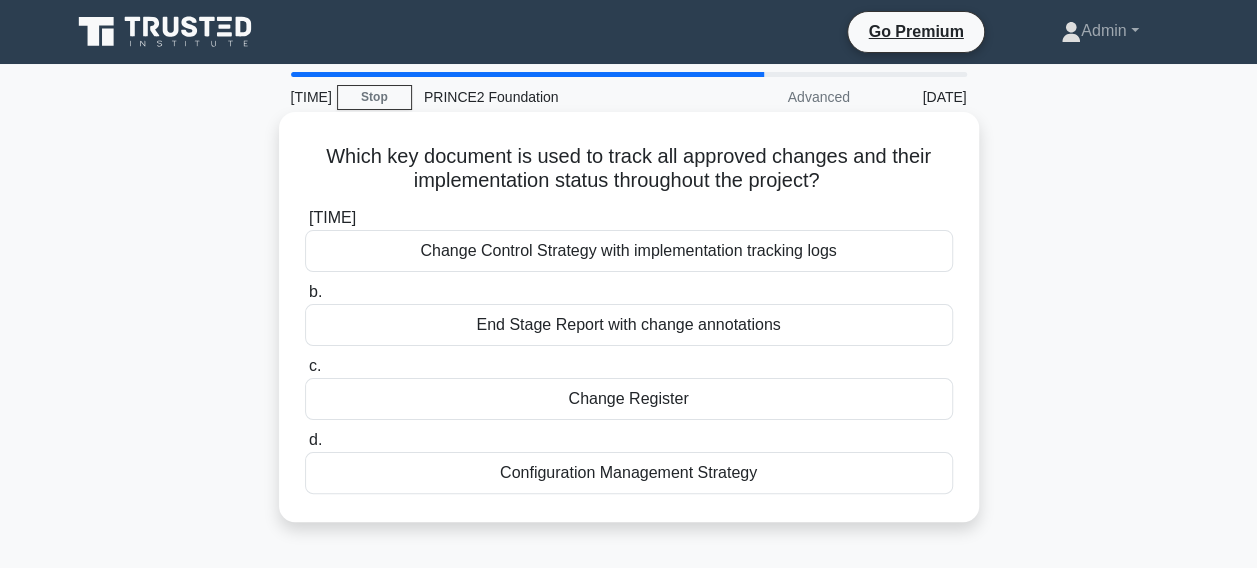 click on "Change Control Strategy with implementation tracking logs" at bounding box center (629, 251) 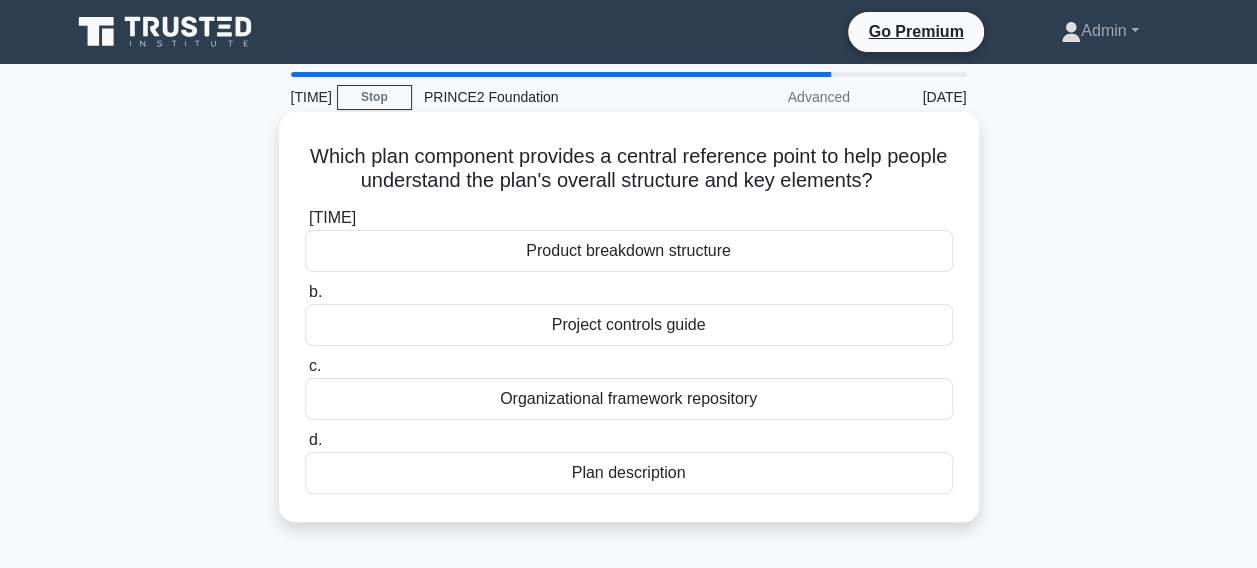 click on "Organizational framework repository" at bounding box center [629, 399] 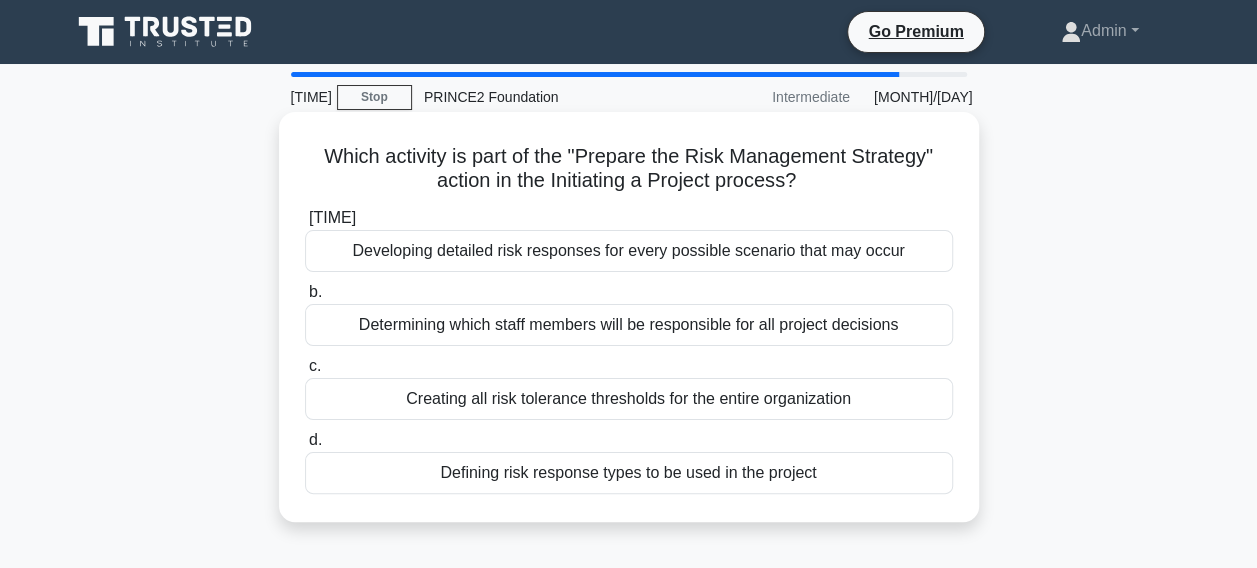 click on "Defining risk response types to be used in the project" at bounding box center [629, 473] 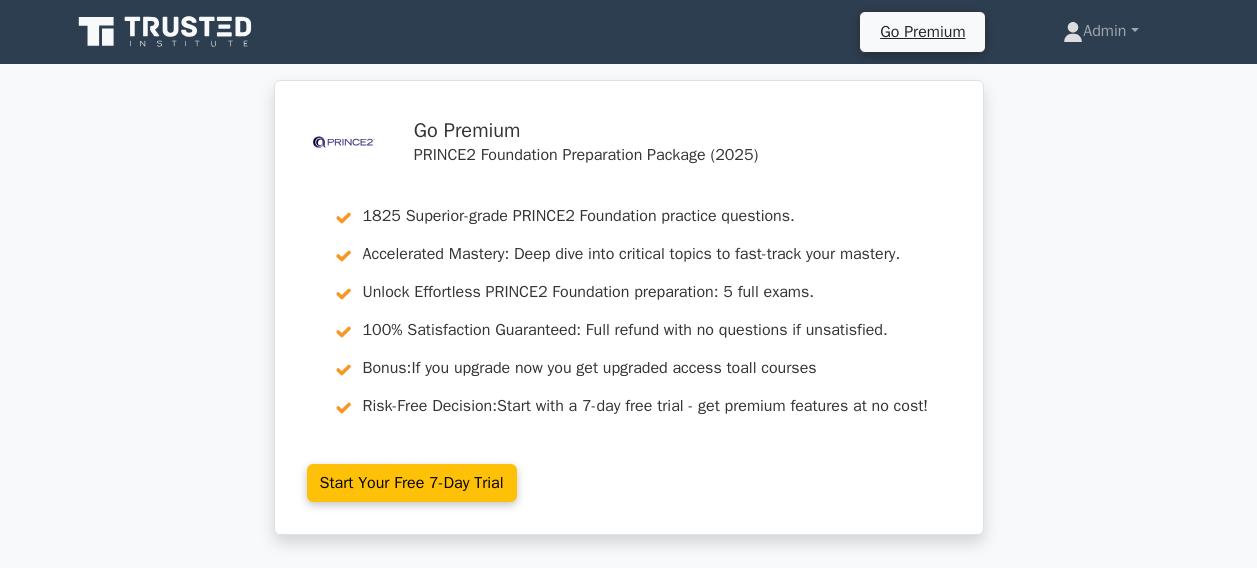 scroll, scrollTop: 0, scrollLeft: 0, axis: both 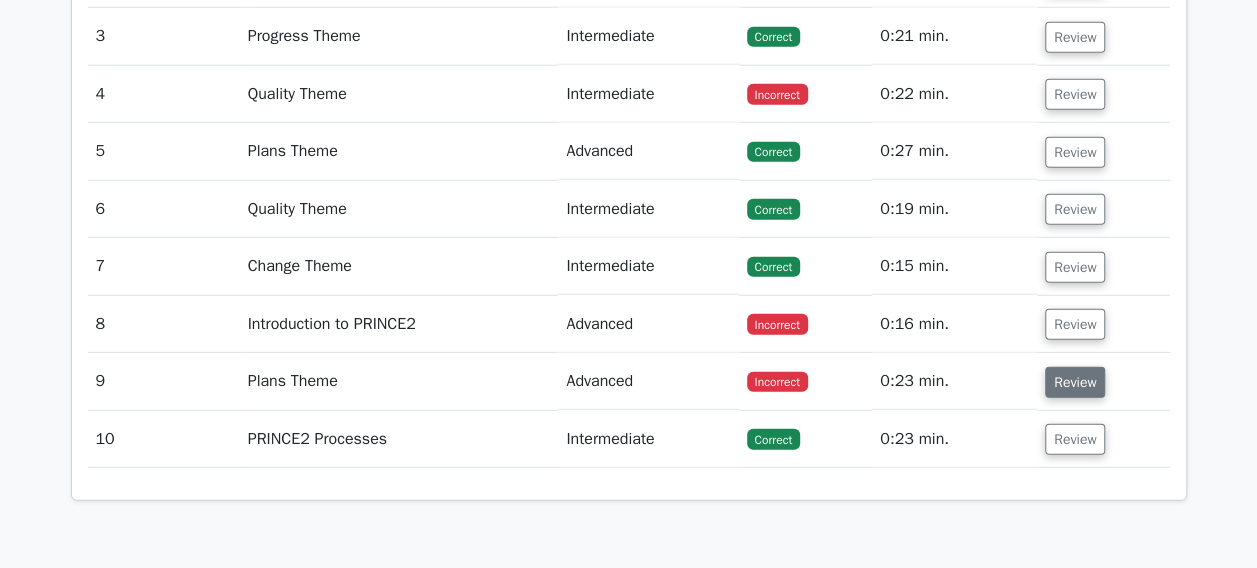 click on "Review" at bounding box center [1075, 382] 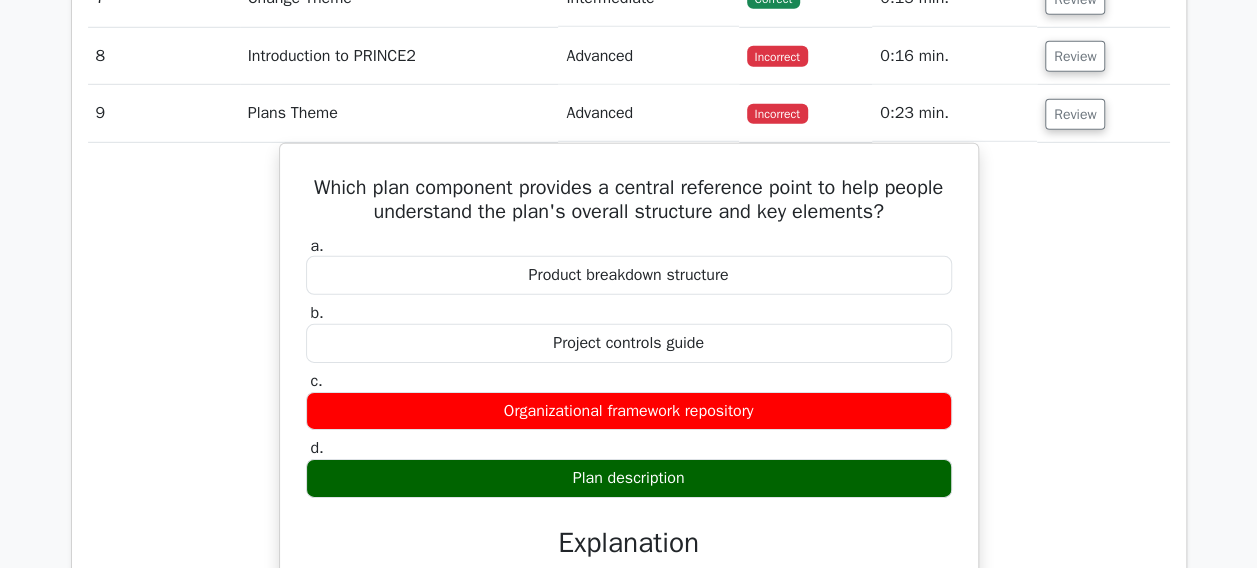 scroll, scrollTop: 3000, scrollLeft: 0, axis: vertical 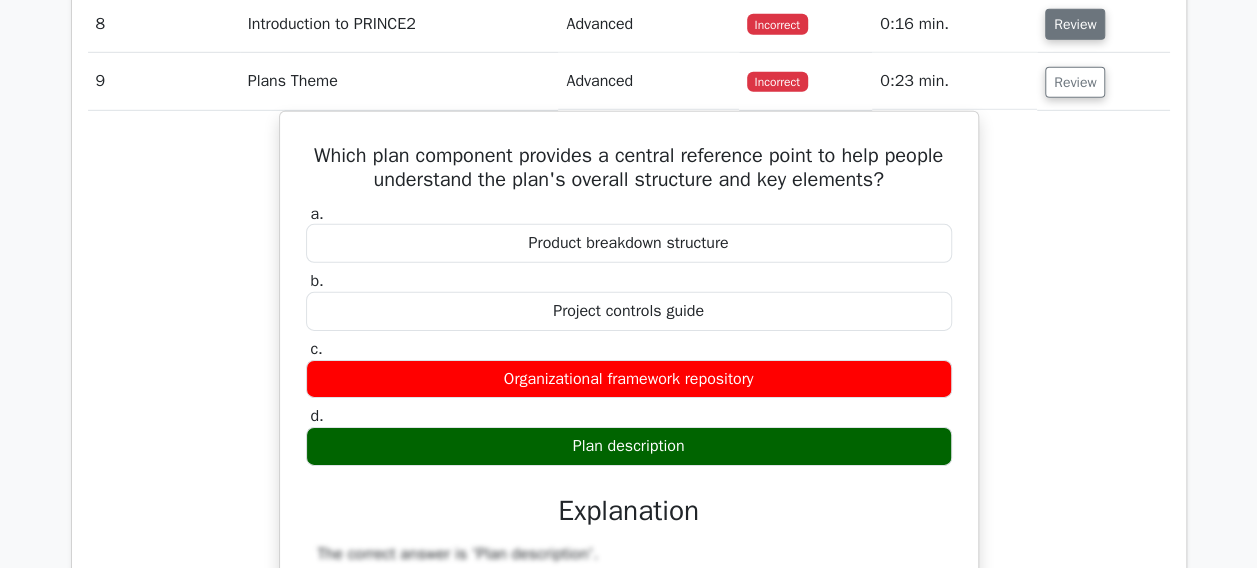 click on "Review" at bounding box center (1075, 24) 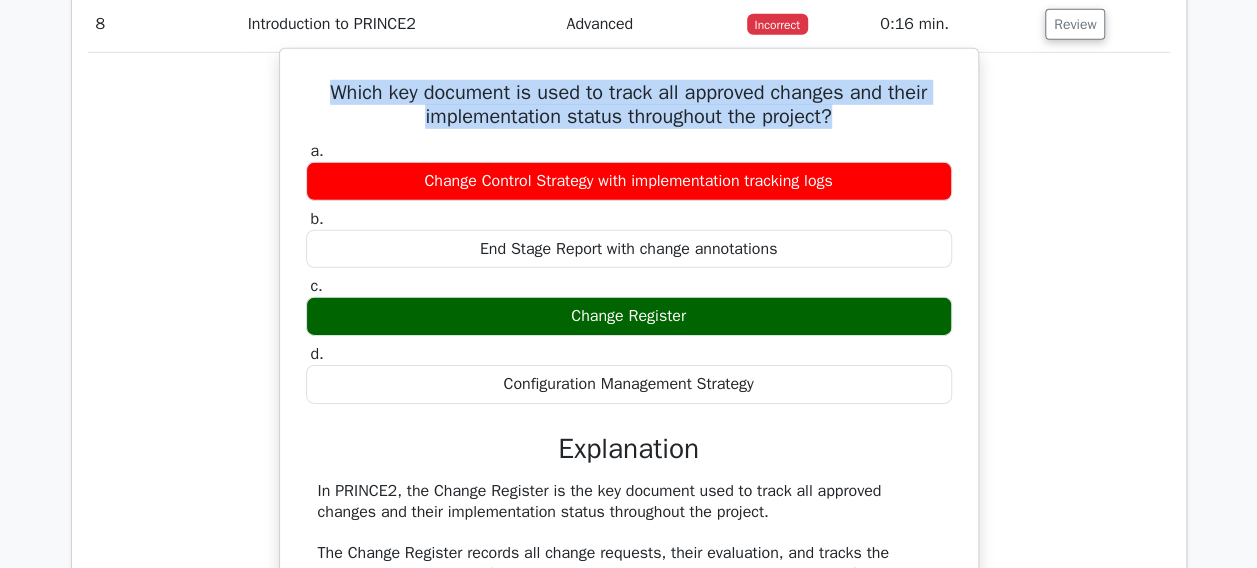 drag, startPoint x: 321, startPoint y: 79, endPoint x: 845, endPoint y: 96, distance: 524.2757 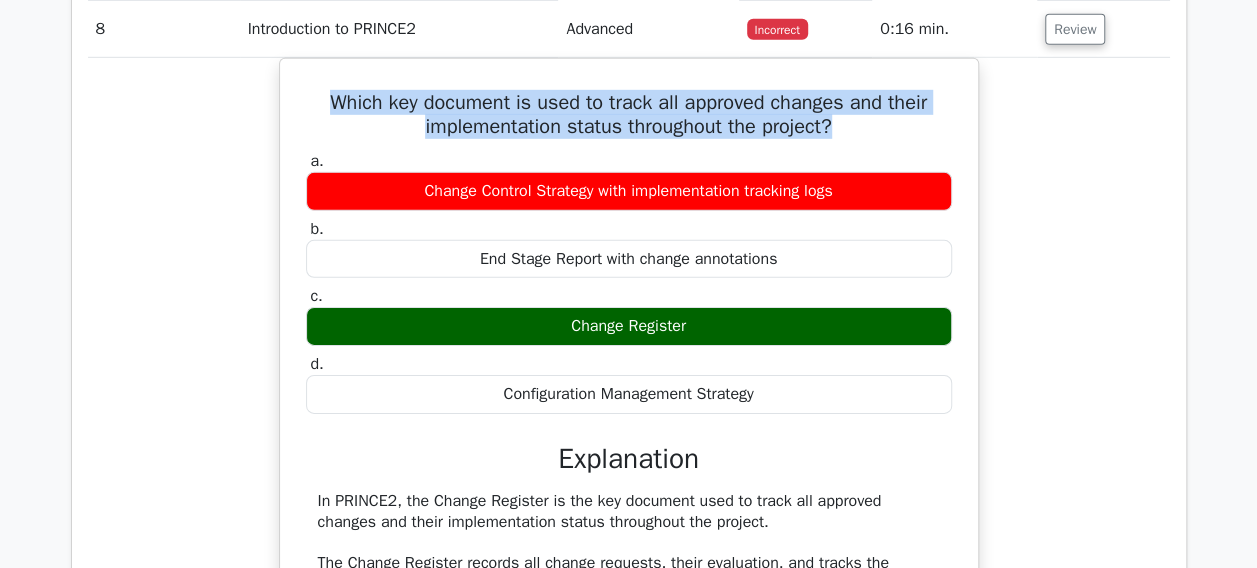 copy on "Which key document is used to track all approved changes and their implementation status throughout the project?" 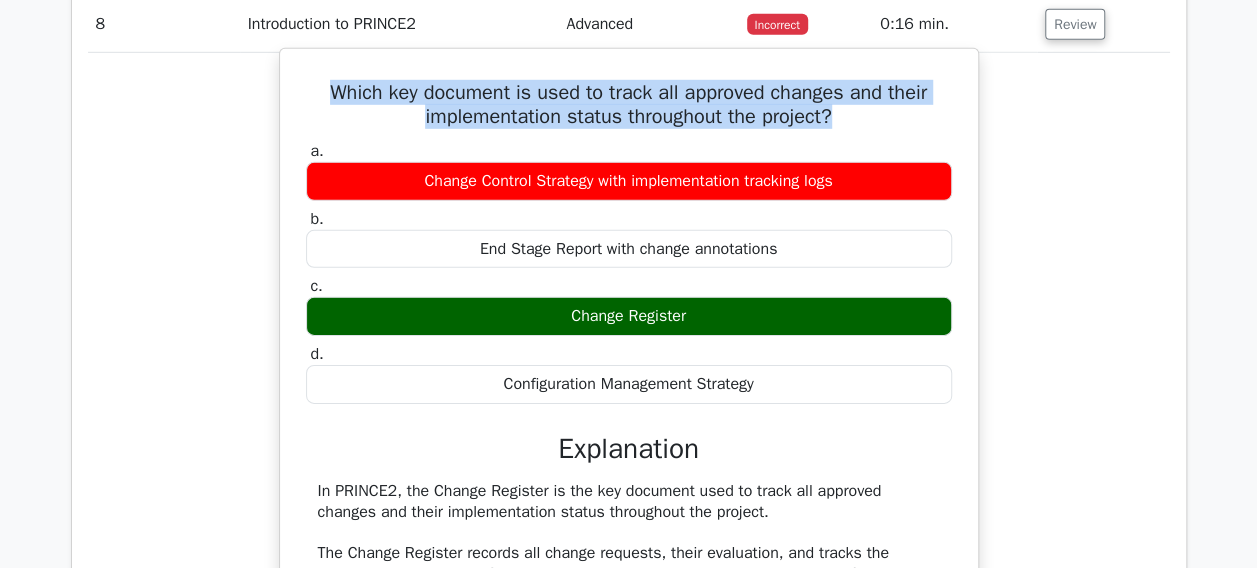 drag, startPoint x: 566, startPoint y: 300, endPoint x: 700, endPoint y: 308, distance: 134.23859 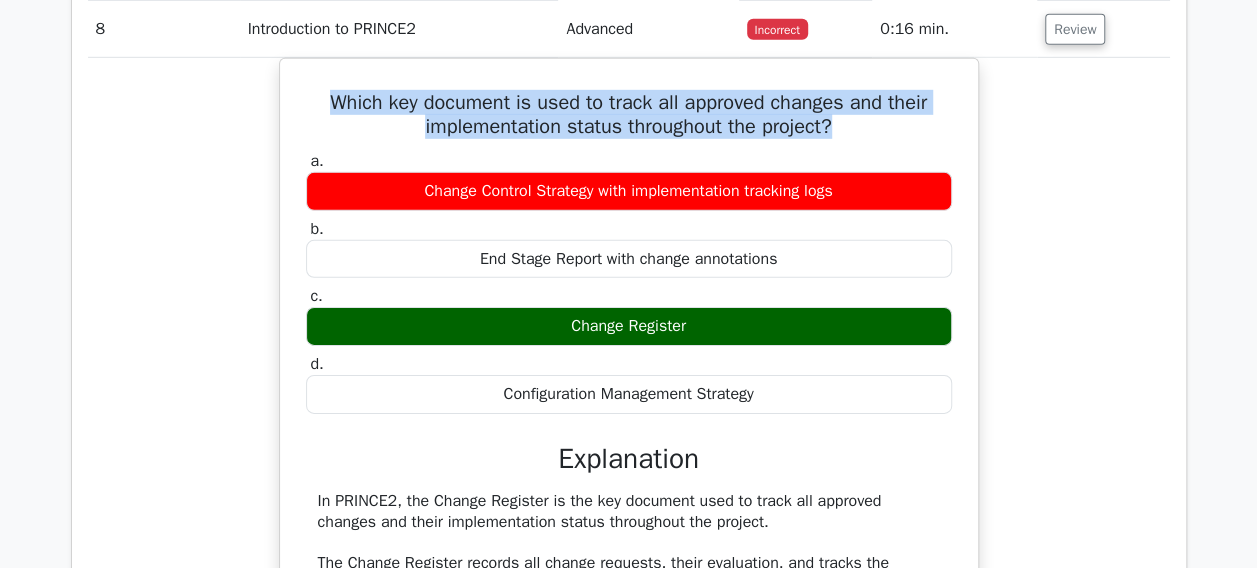 copy on "Change Register" 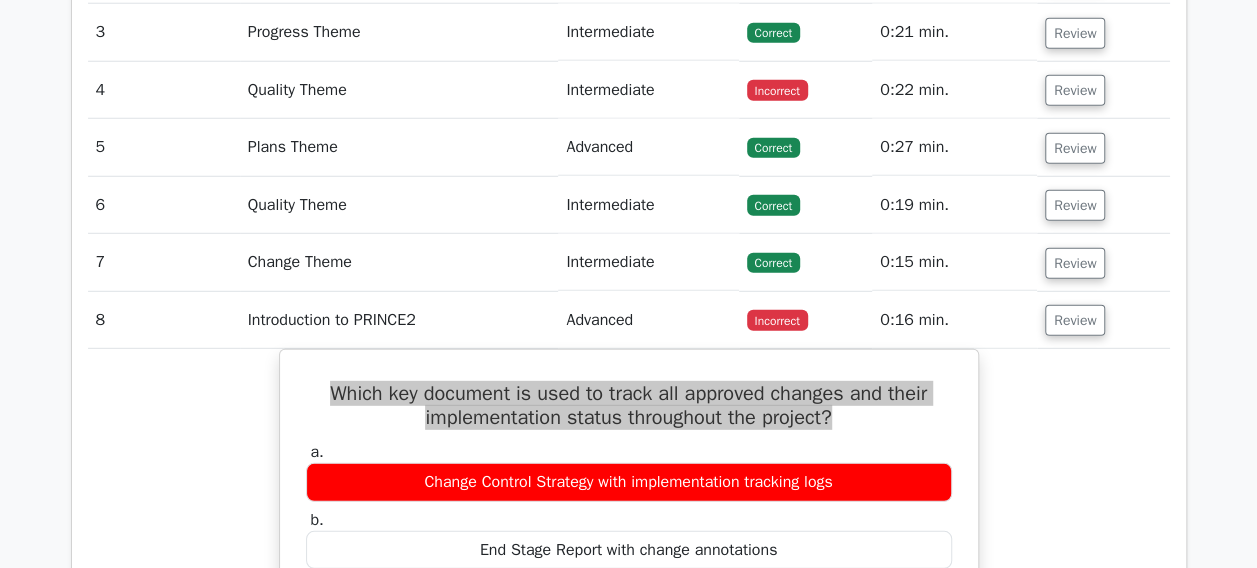 scroll, scrollTop: 2700, scrollLeft: 0, axis: vertical 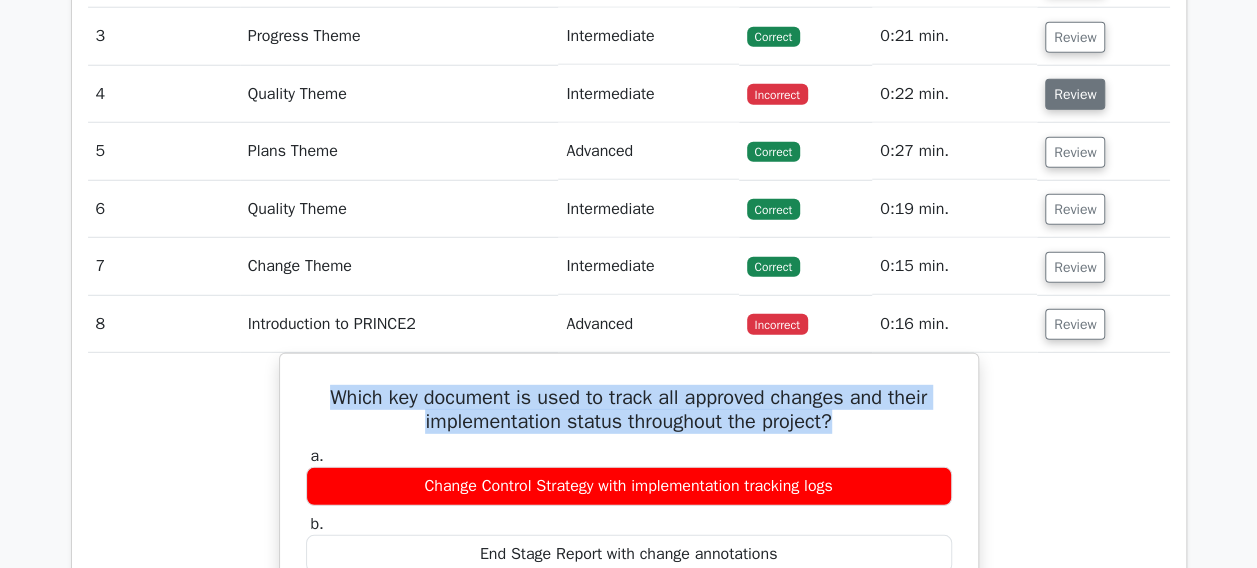 click on "Review" at bounding box center (1075, 94) 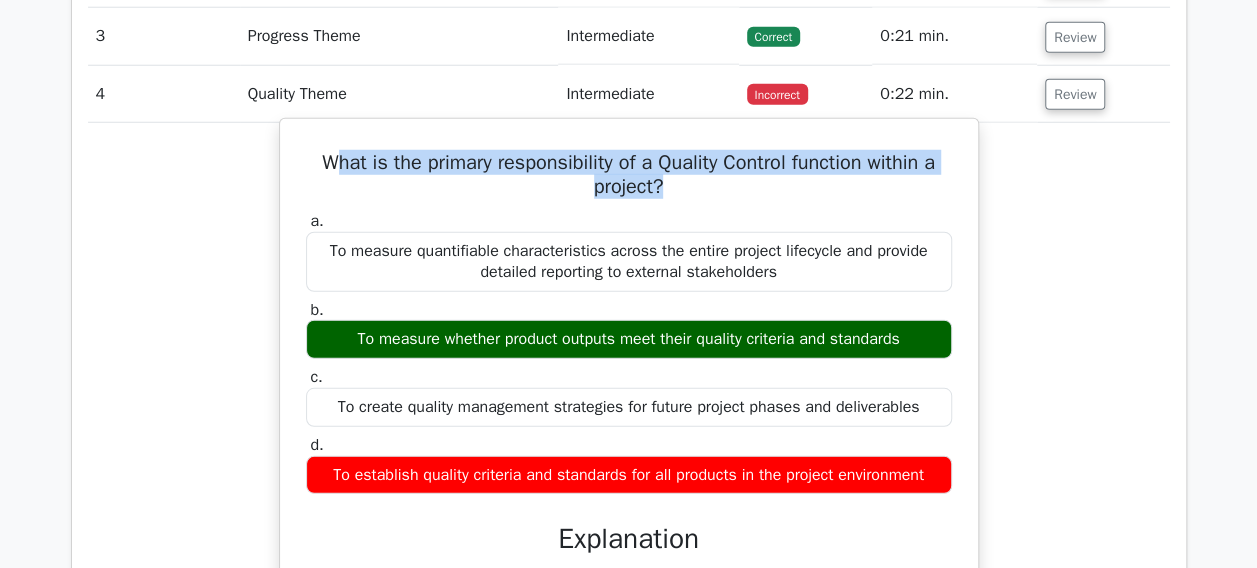 drag, startPoint x: 318, startPoint y: 154, endPoint x: 740, endPoint y: 179, distance: 422.73987 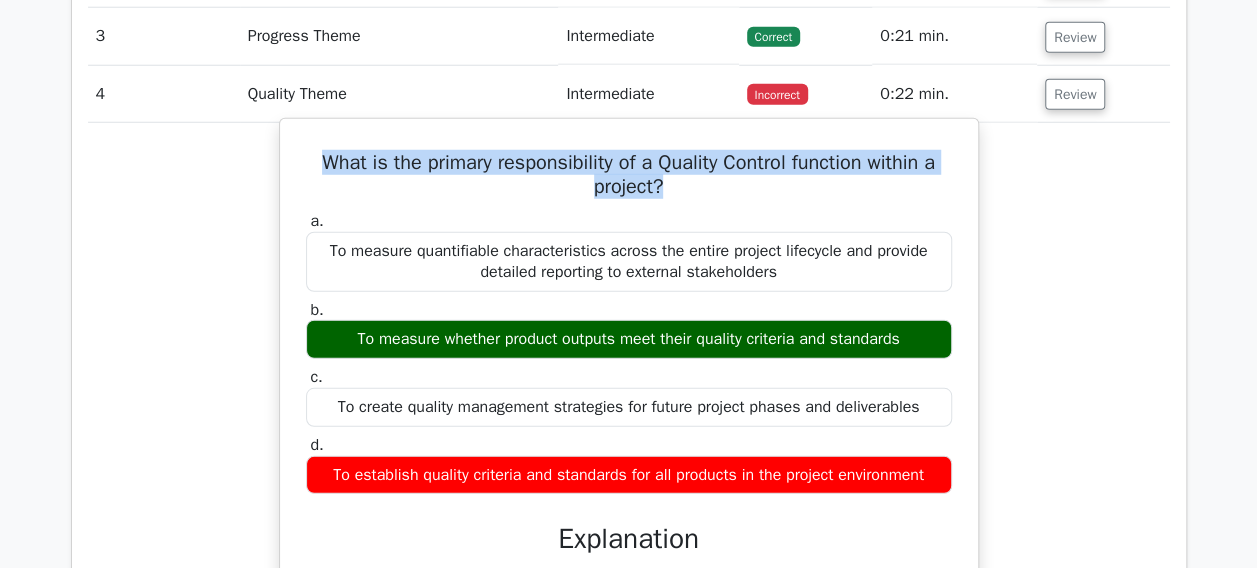 drag, startPoint x: 306, startPoint y: 153, endPoint x: 675, endPoint y: 184, distance: 370.29987 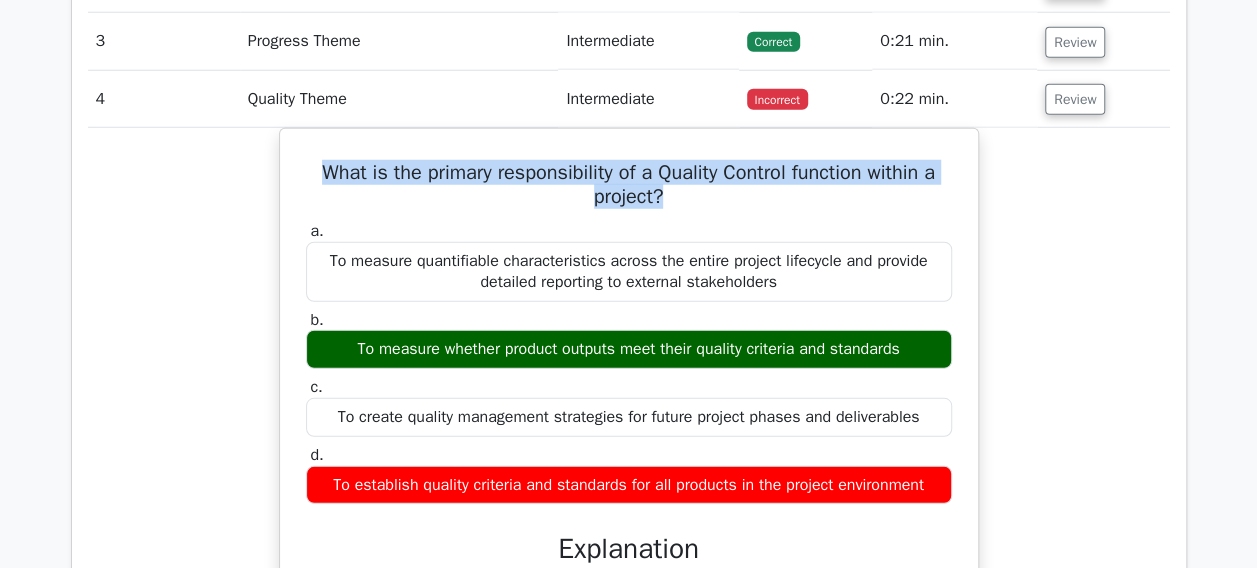 copy on "What is the primary responsibility of a Quality Control function within a project?" 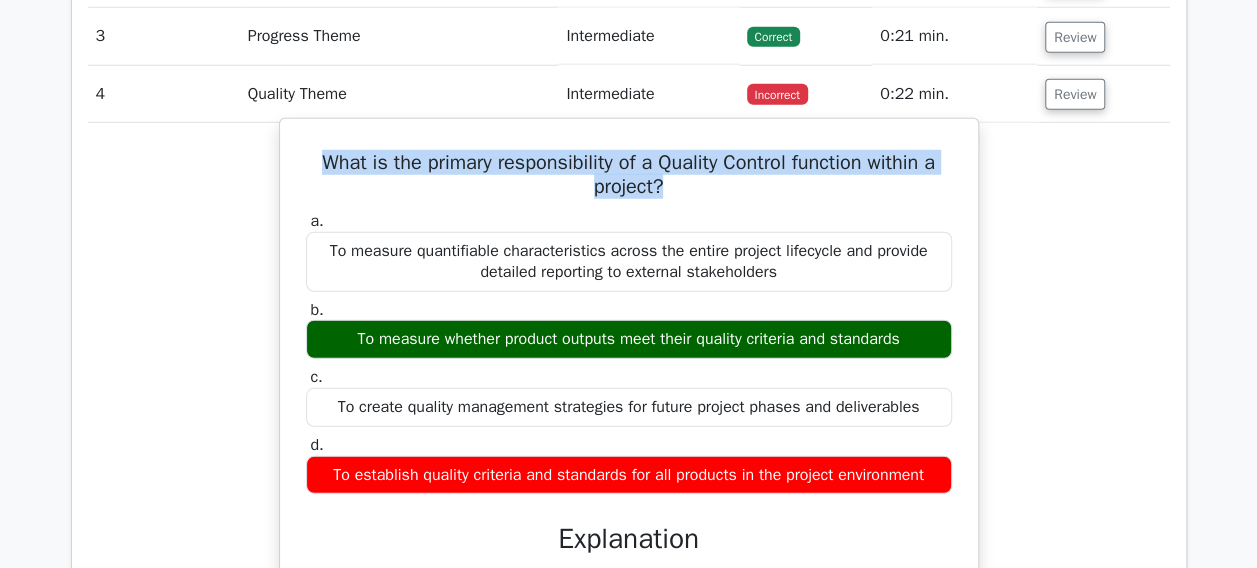 drag, startPoint x: 320, startPoint y: 457, endPoint x: 952, endPoint y: 462, distance: 632.0198 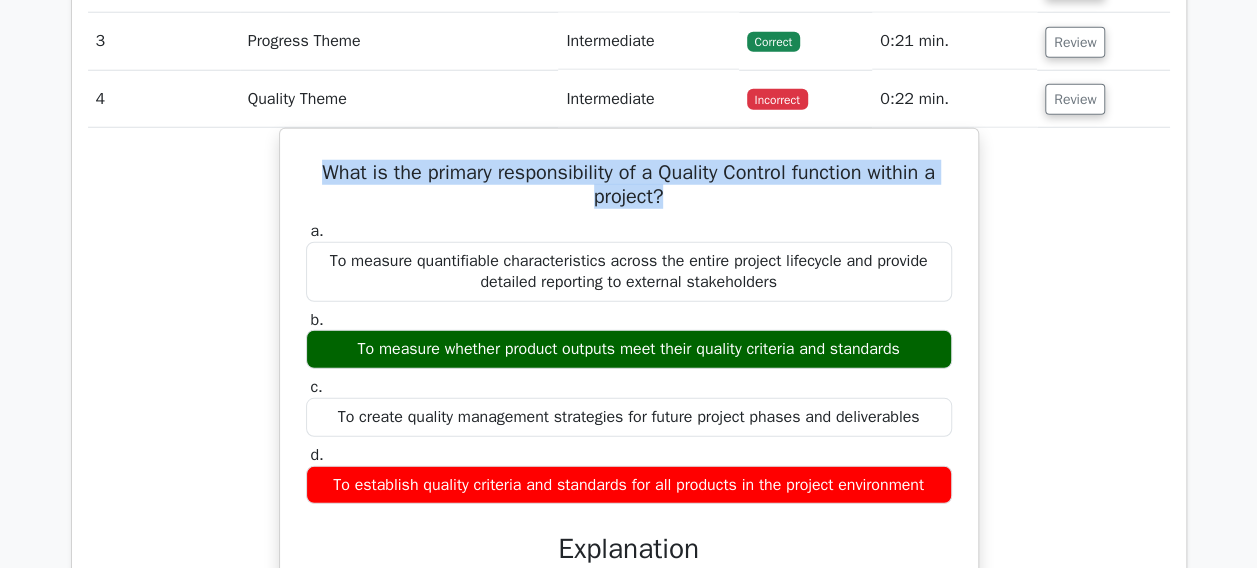 copy on "To establish quality criteria and standards for all products in the project environment" 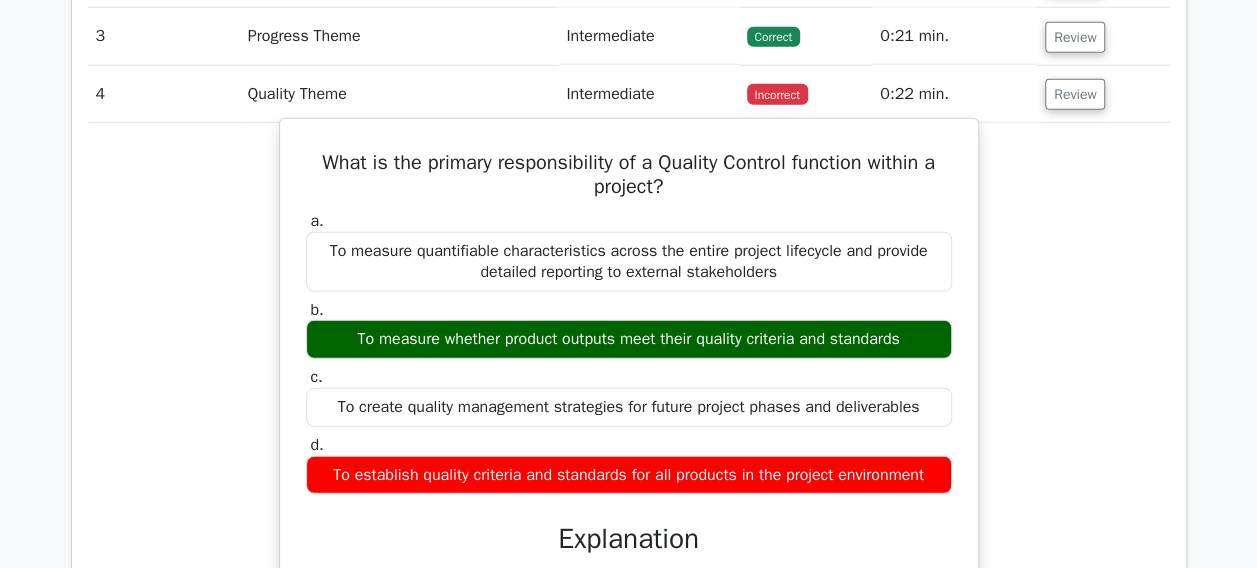 click on "To create quality management strategies for future project phases and deliverables" at bounding box center (629, 407) 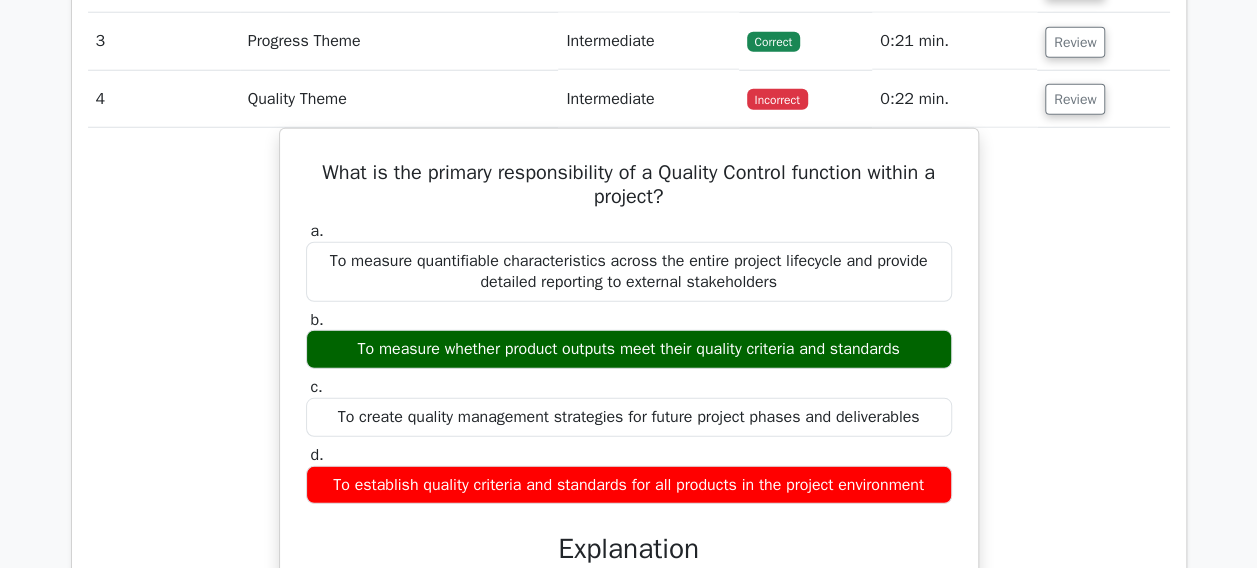 copy on "To measure whether product outputs meet their quality criteria and standards" 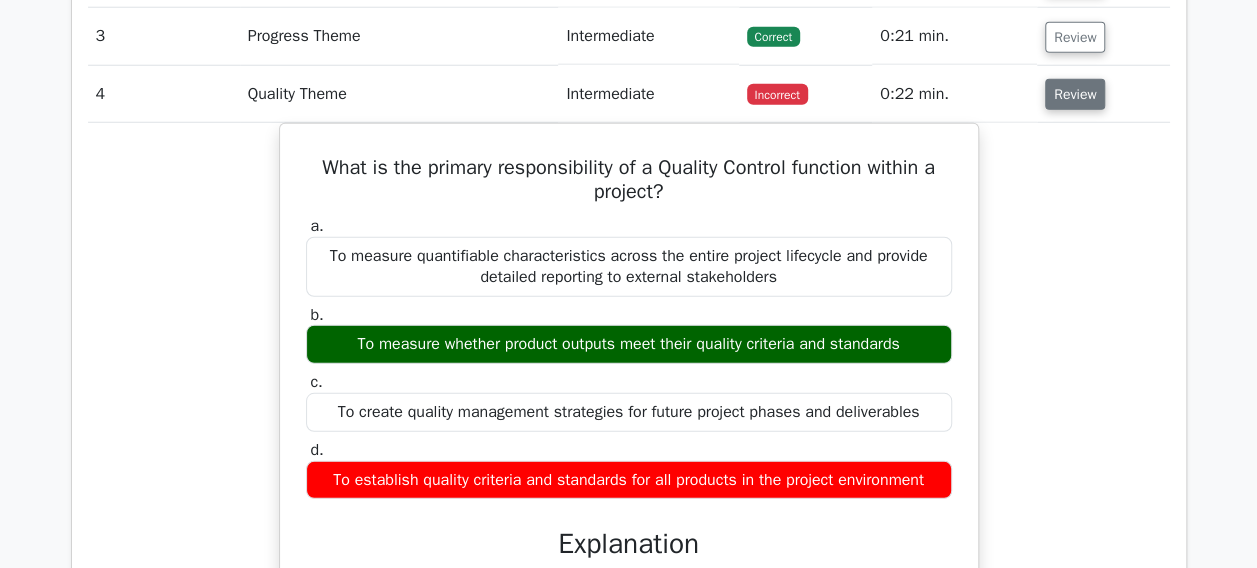 click on "Review" at bounding box center [1075, 94] 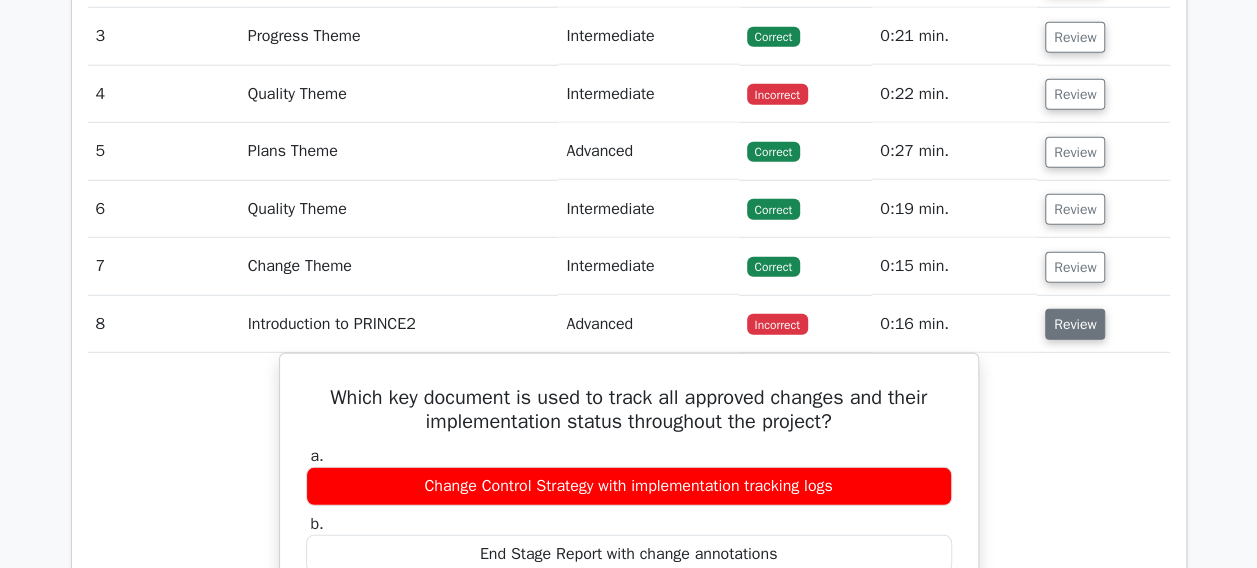 click on "Review" at bounding box center (1075, 324) 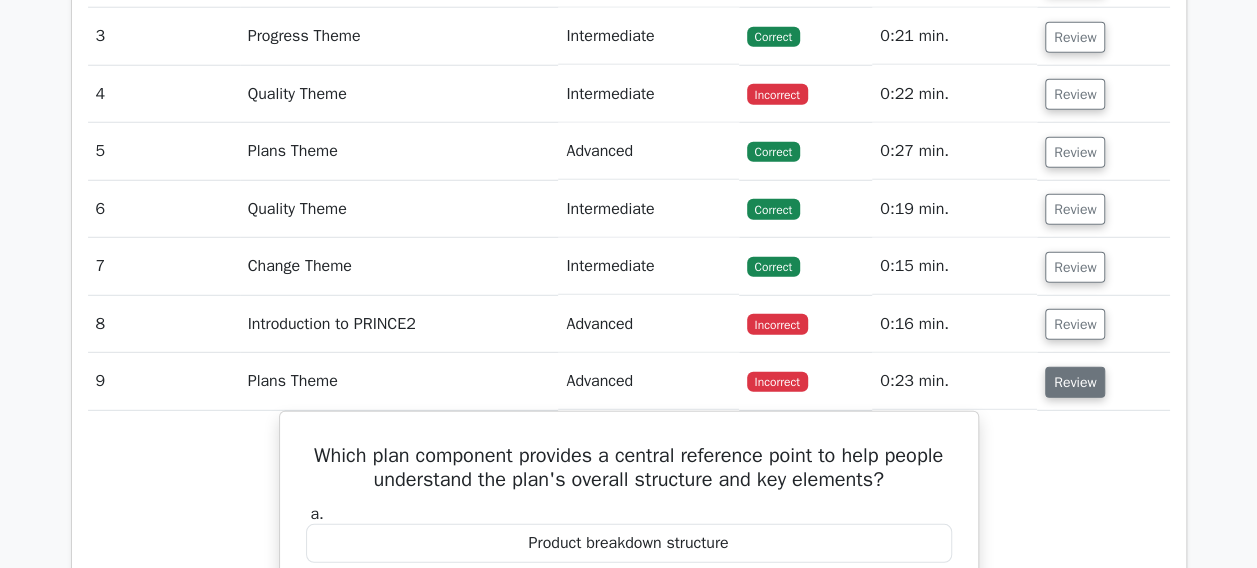 click on "Review" at bounding box center (1075, 382) 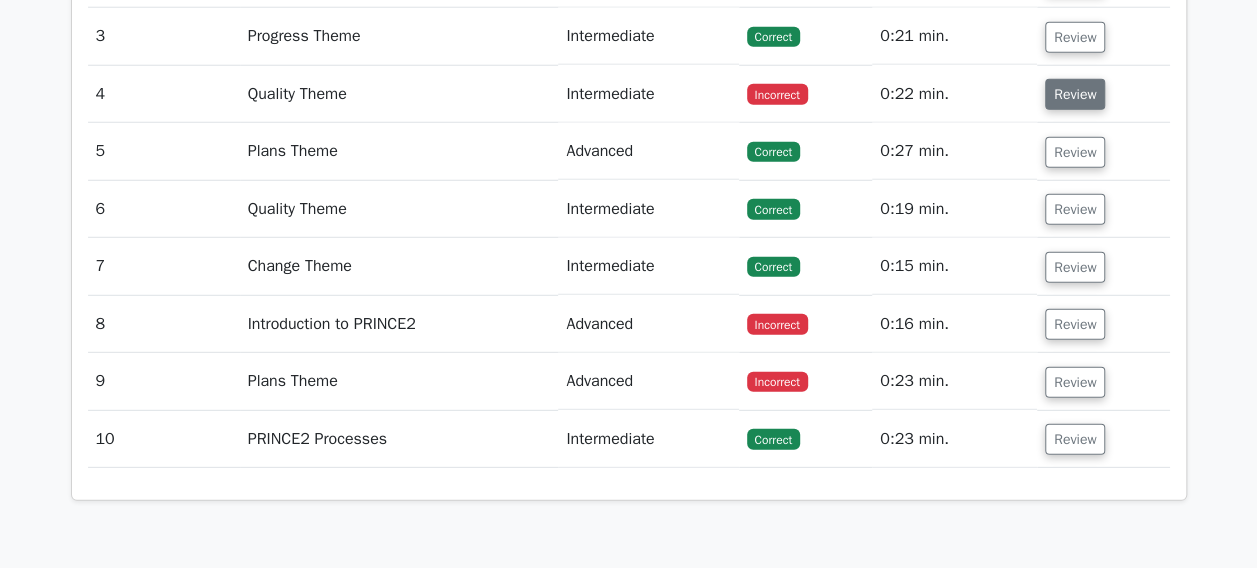 click on "Review" at bounding box center [1075, 94] 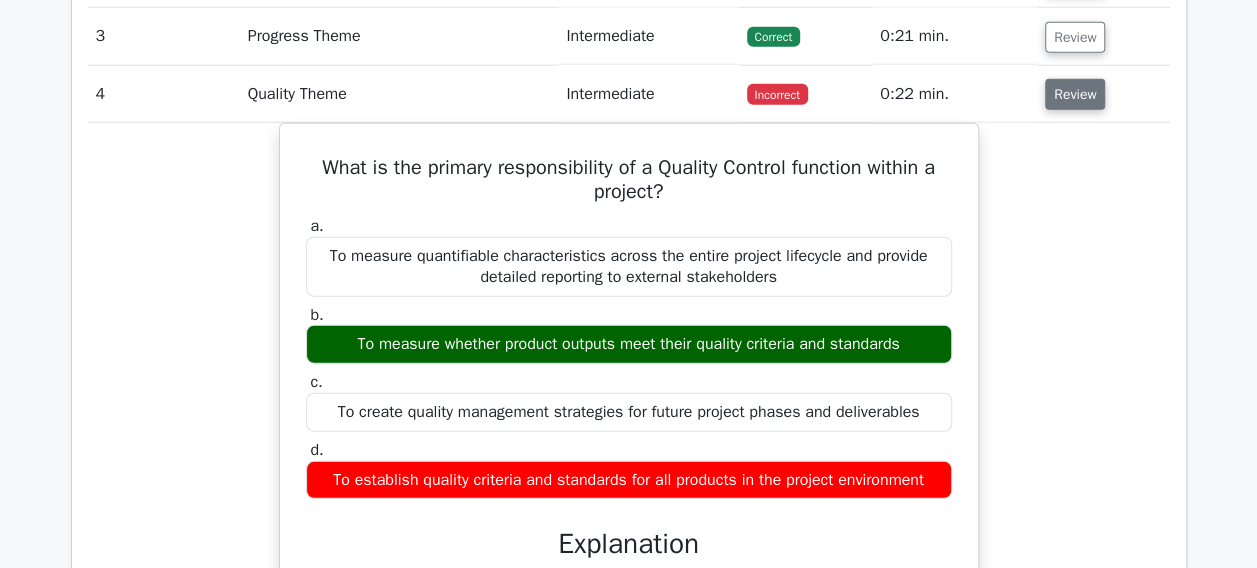 click on "Review" at bounding box center [1075, 94] 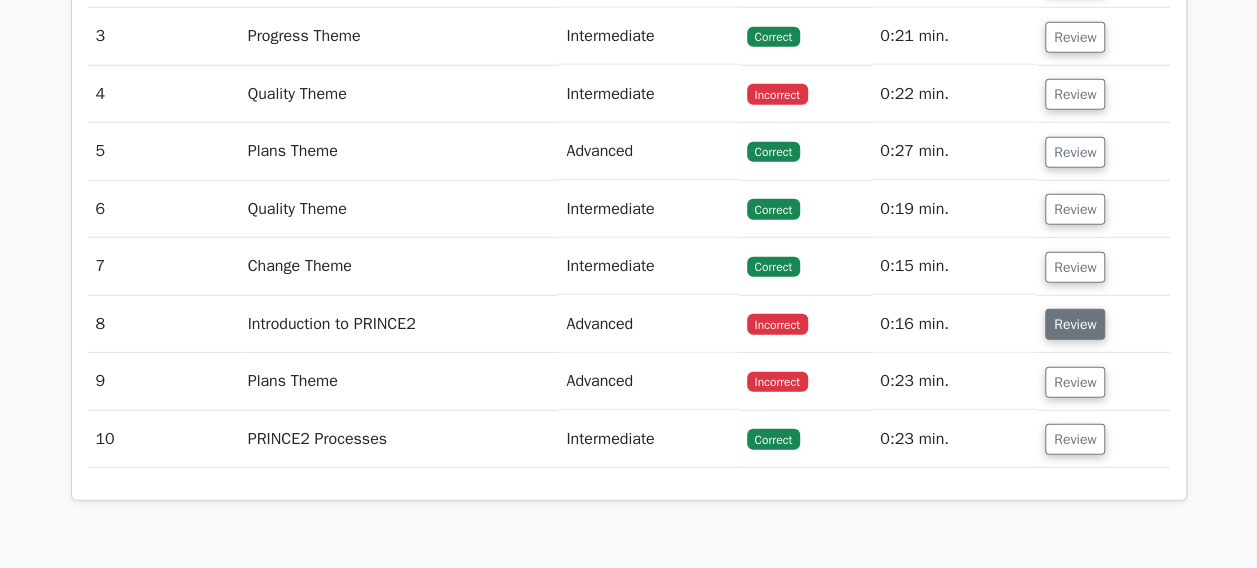 click on "Review" at bounding box center [1075, 324] 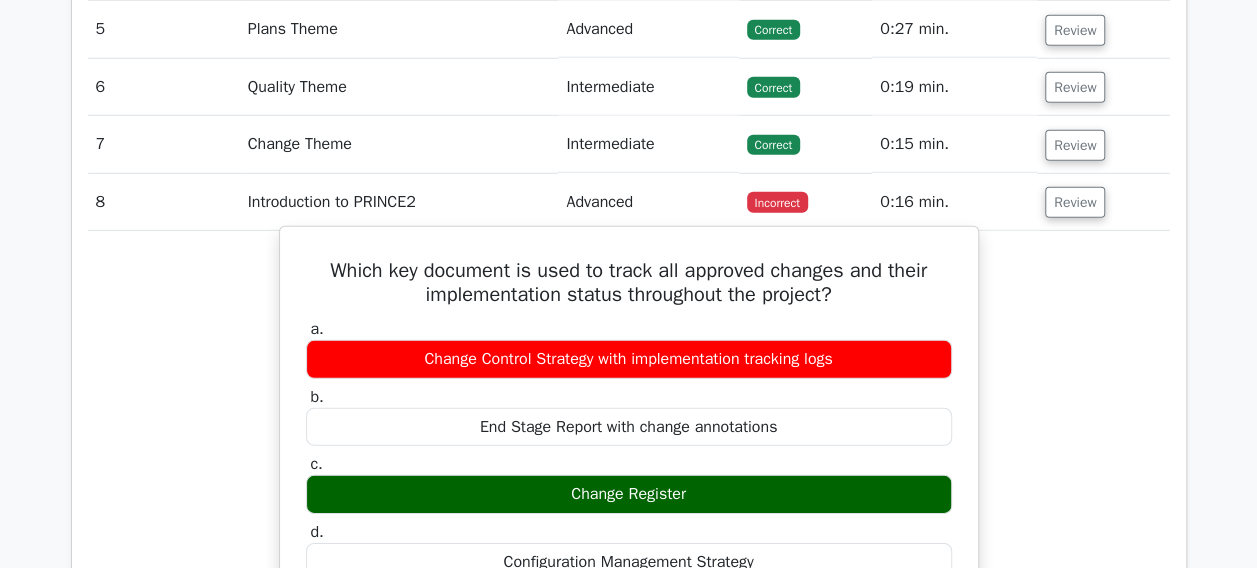 scroll, scrollTop: 2900, scrollLeft: 0, axis: vertical 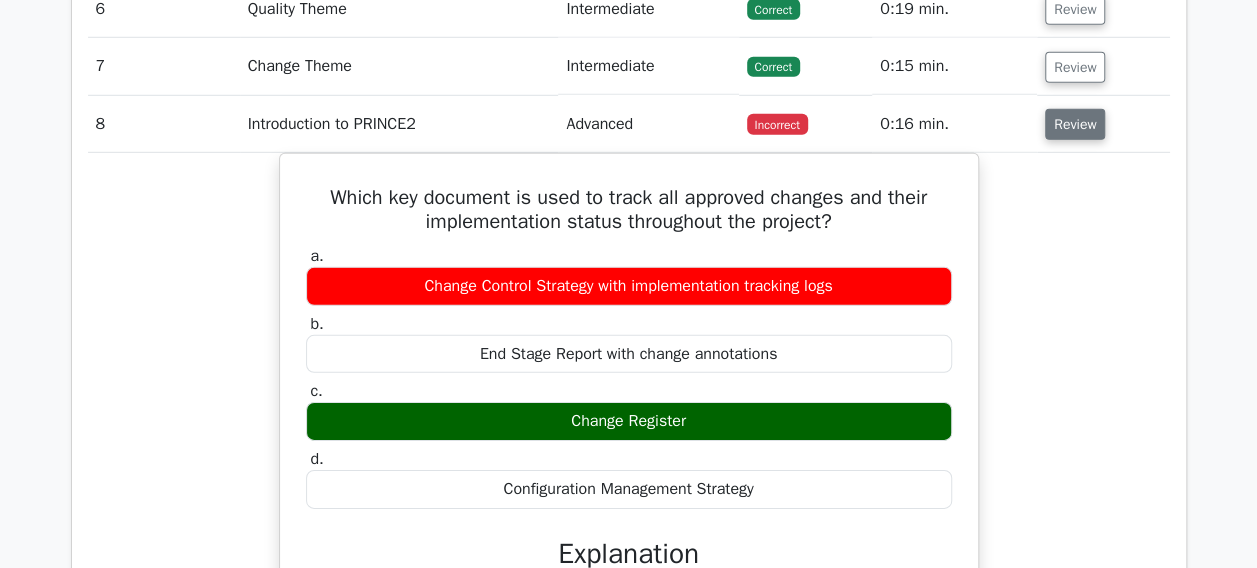 click on "Review" at bounding box center (1075, 124) 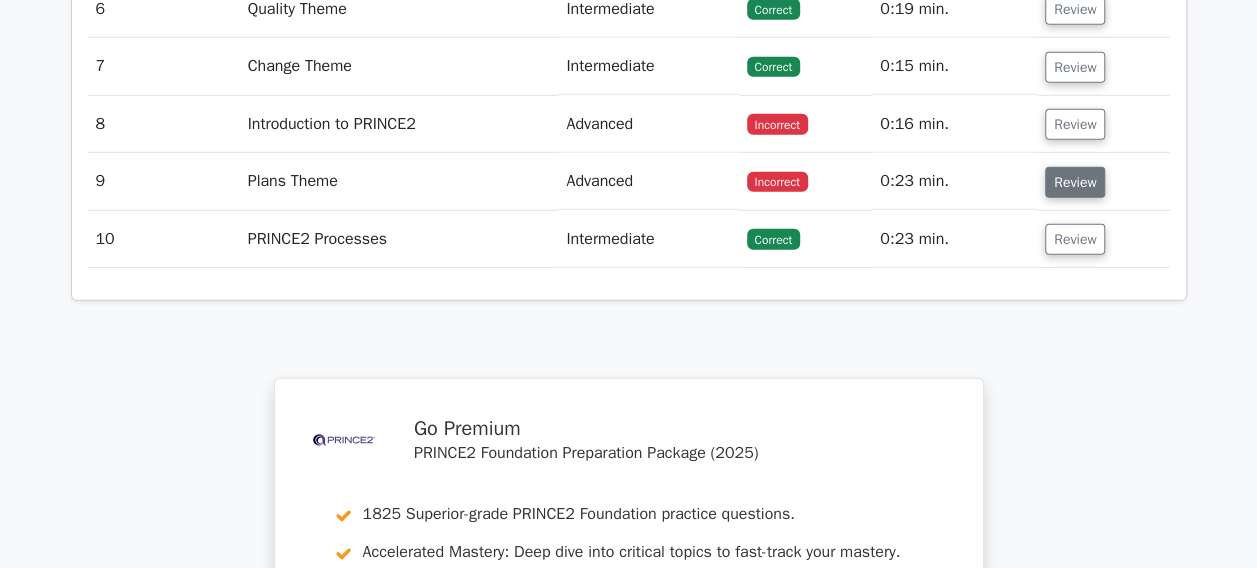 click on "Review" at bounding box center (1075, 182) 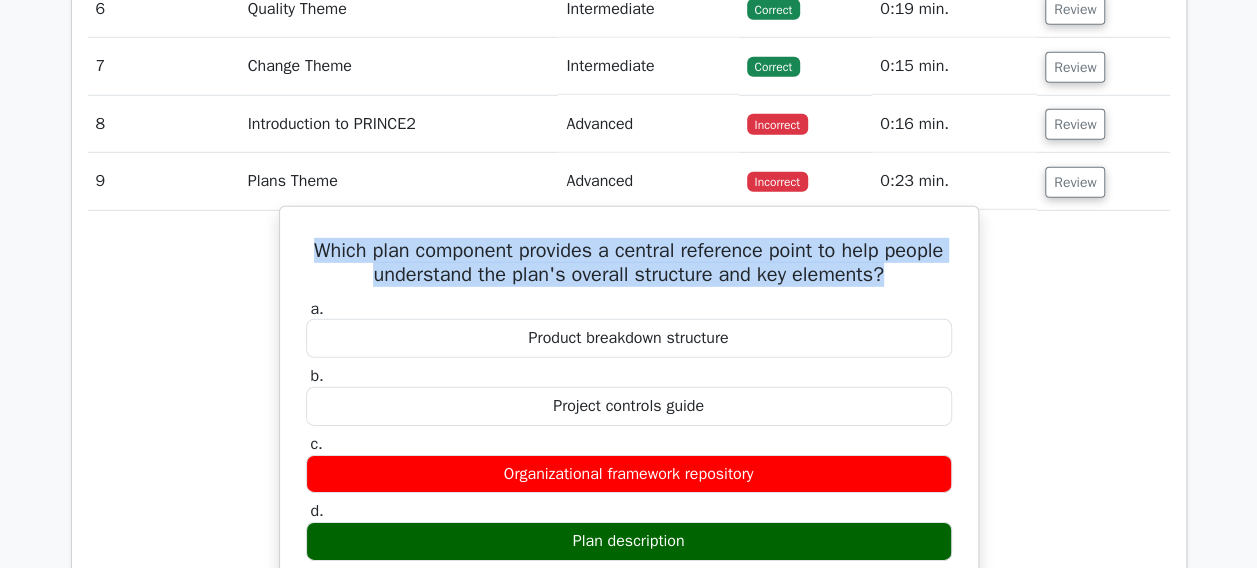 drag, startPoint x: 334, startPoint y: 238, endPoint x: 964, endPoint y: 260, distance: 630.38403 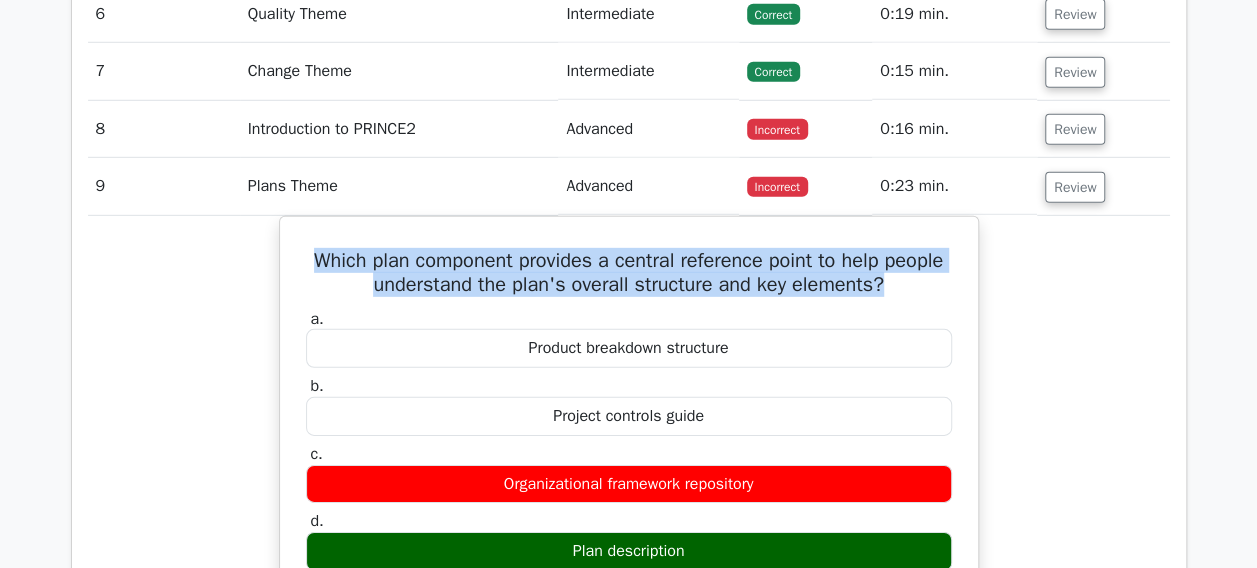 copy on "Plan description" 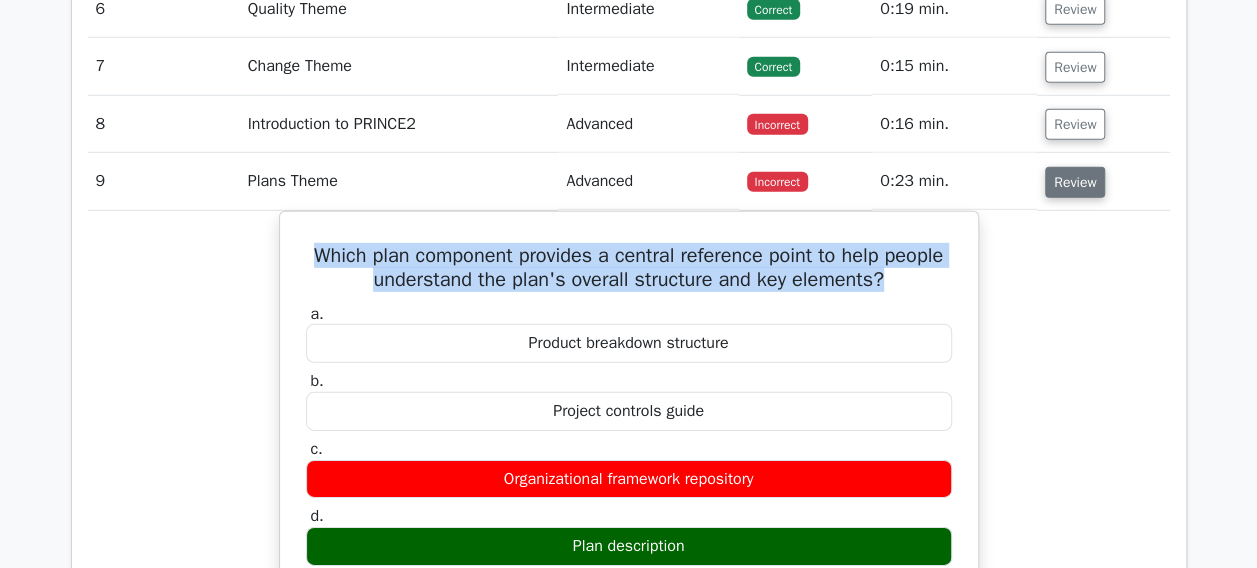 click on "Review" at bounding box center (1075, 182) 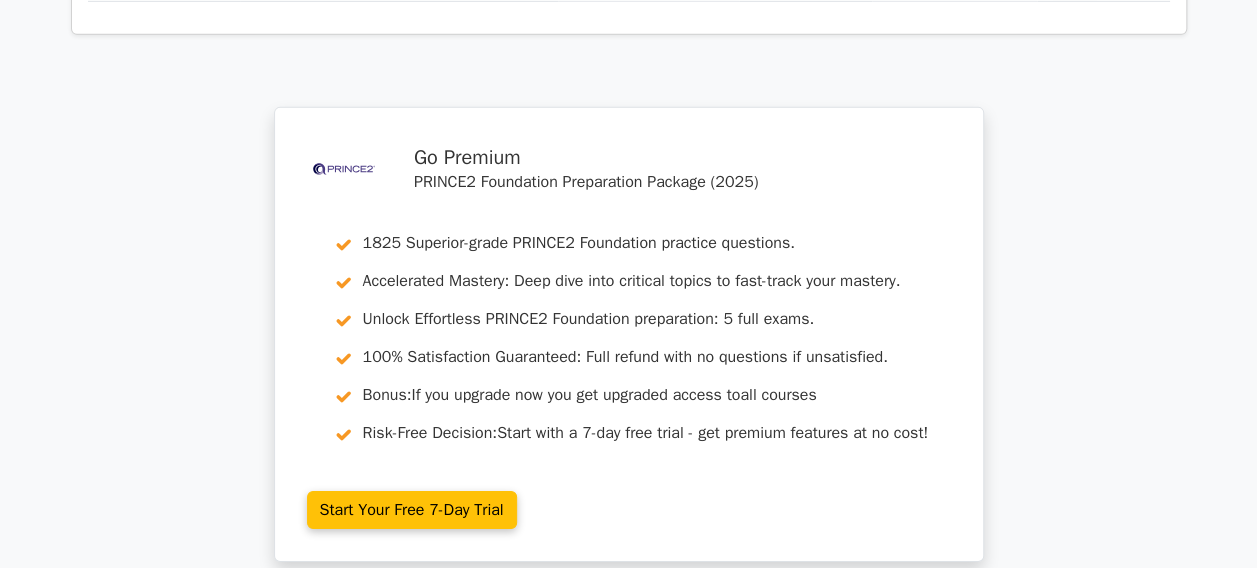 scroll, scrollTop: 3500, scrollLeft: 0, axis: vertical 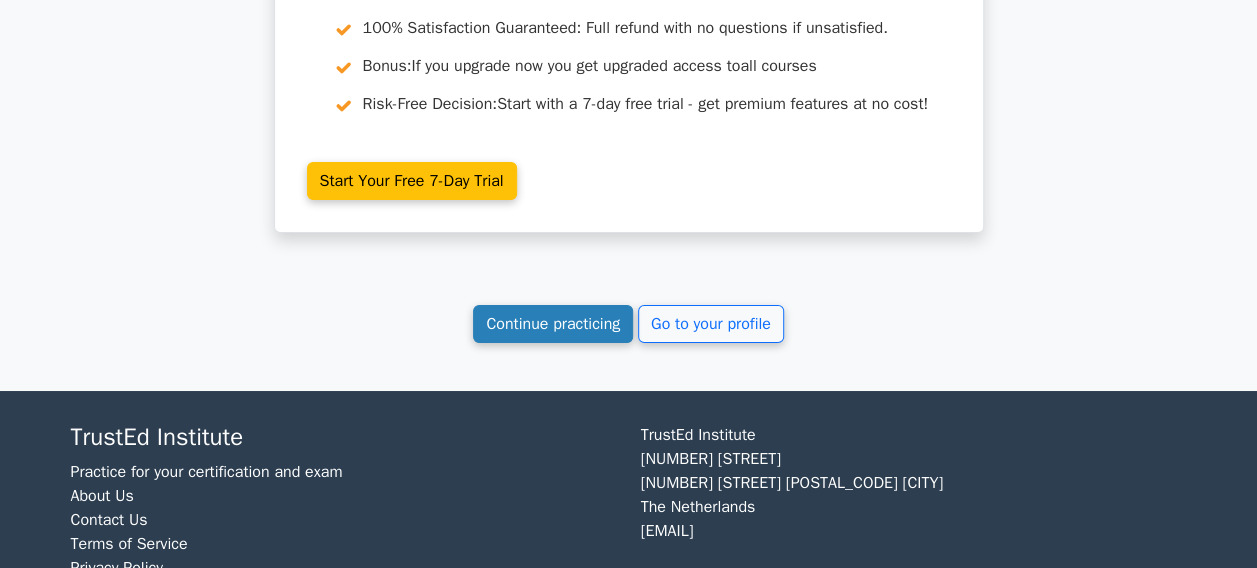 click on "Continue practicing" at bounding box center [553, 324] 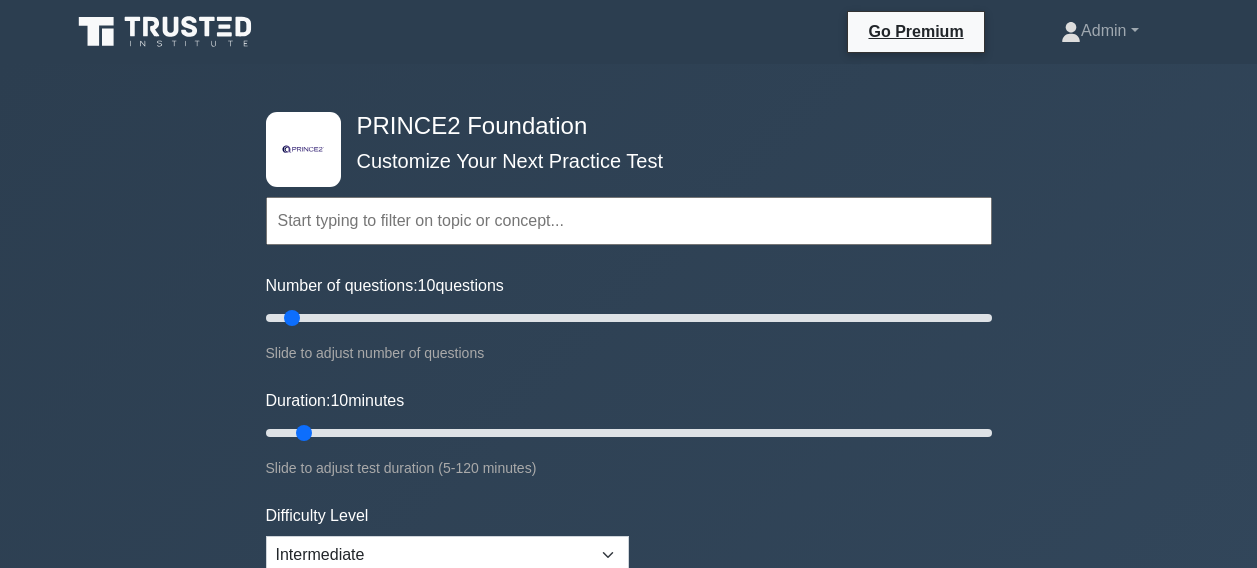 scroll, scrollTop: 0, scrollLeft: 0, axis: both 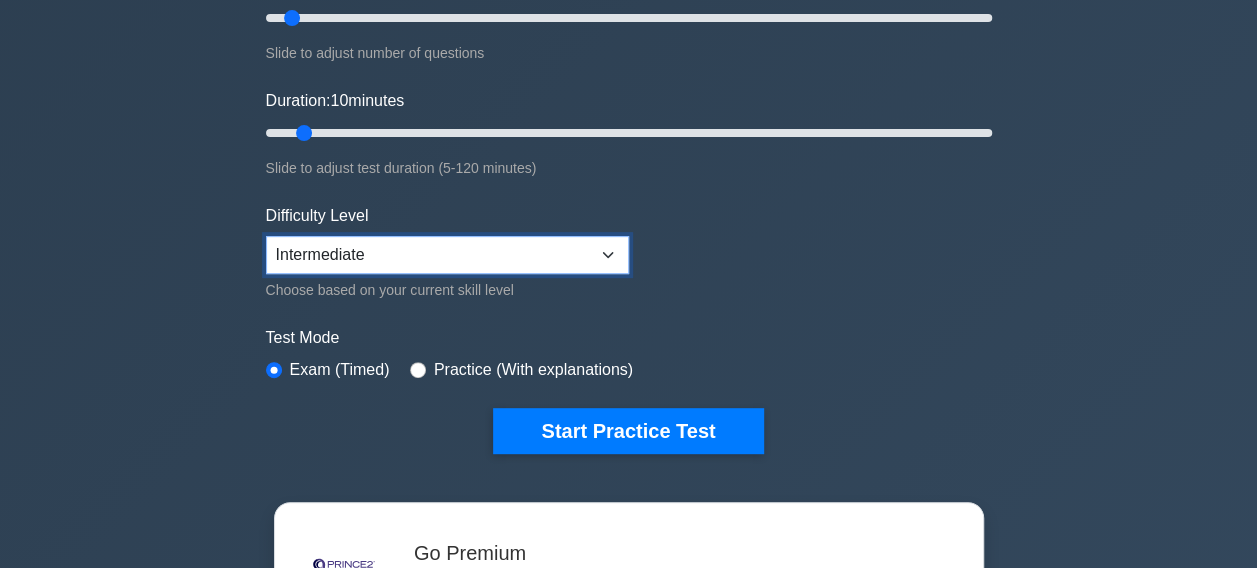 click on "Beginner
Intermediate
Expert" at bounding box center [447, 255] 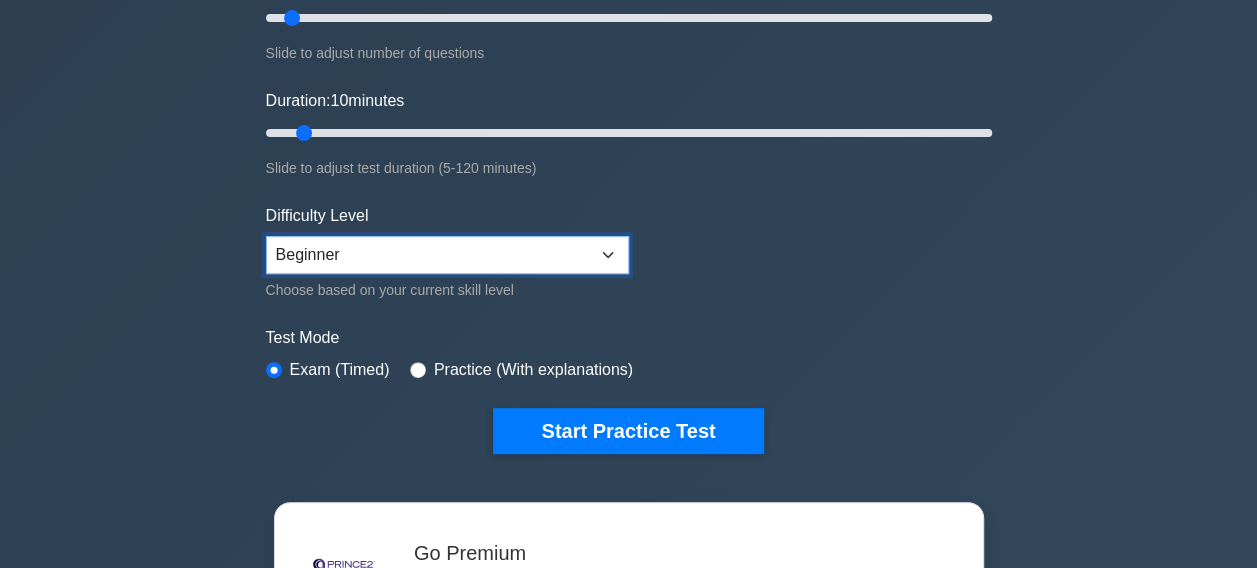 click on "Beginner
Intermediate
Expert" at bounding box center [447, 255] 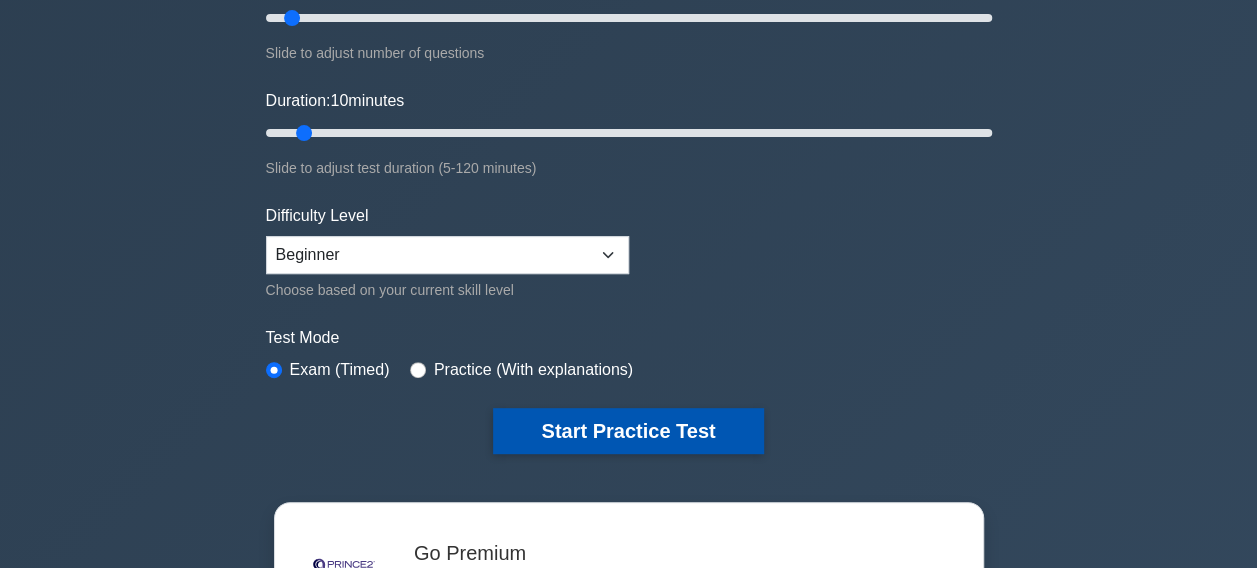 click on "Start Practice Test" at bounding box center (628, 431) 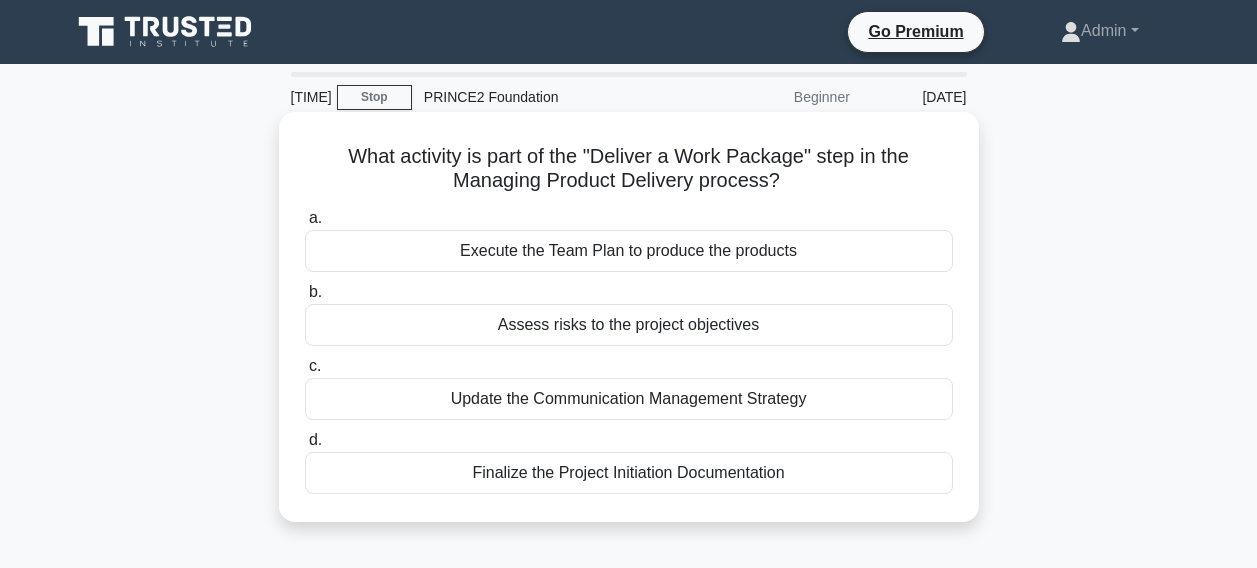 scroll, scrollTop: 0, scrollLeft: 0, axis: both 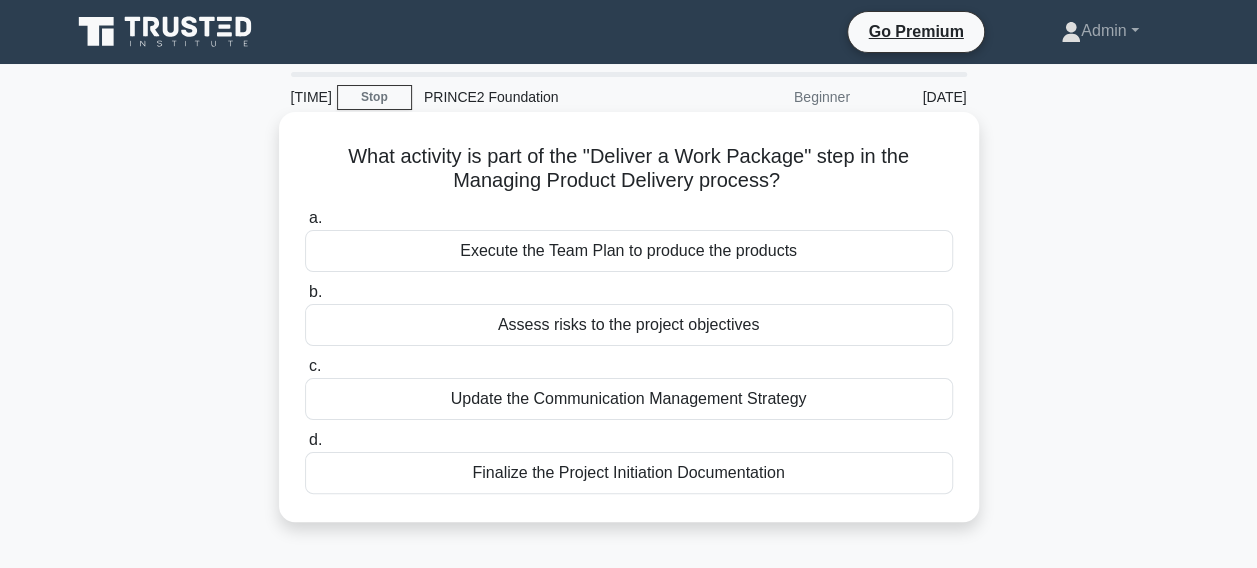 click on "Execute the Team Plan to produce the products" at bounding box center [629, 251] 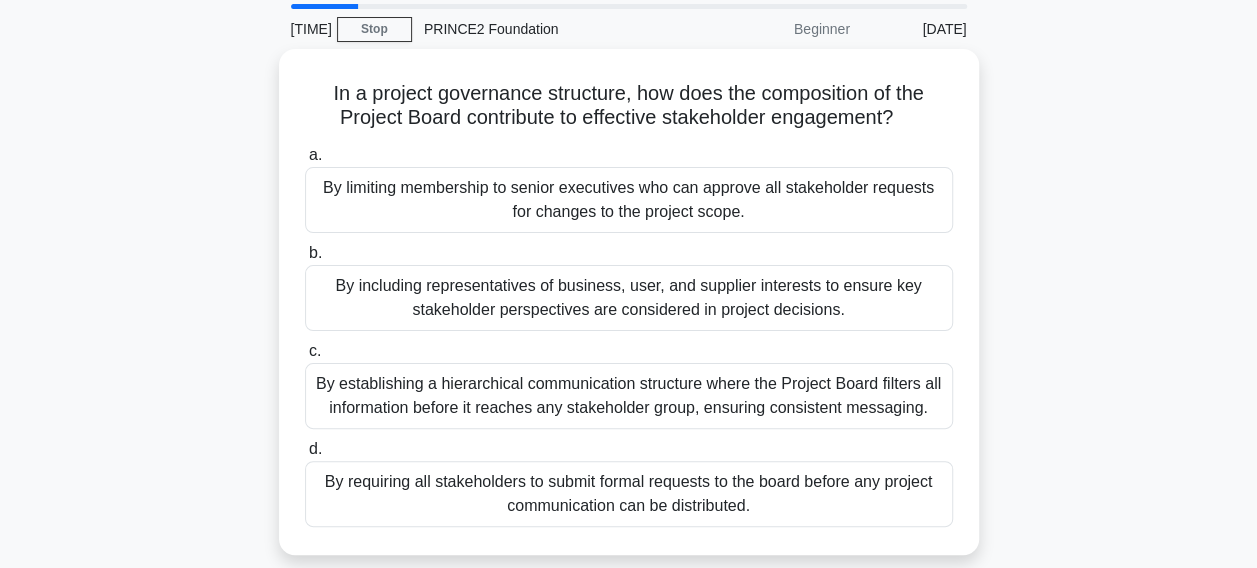 scroll, scrollTop: 100, scrollLeft: 0, axis: vertical 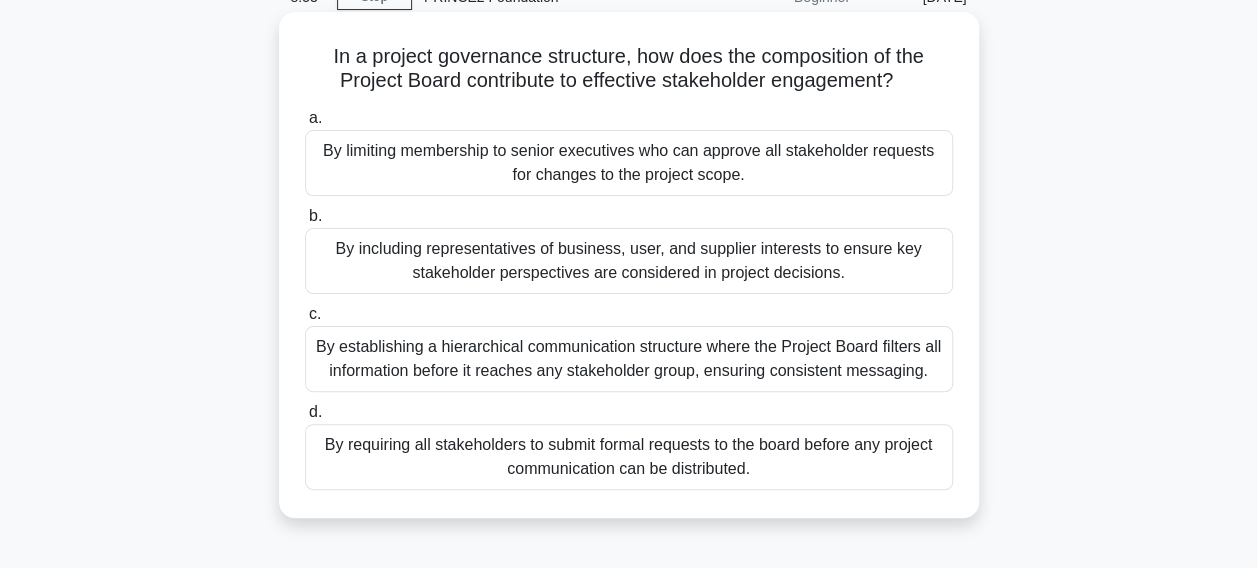 drag, startPoint x: 326, startPoint y: 50, endPoint x: 918, endPoint y: 82, distance: 592.86426 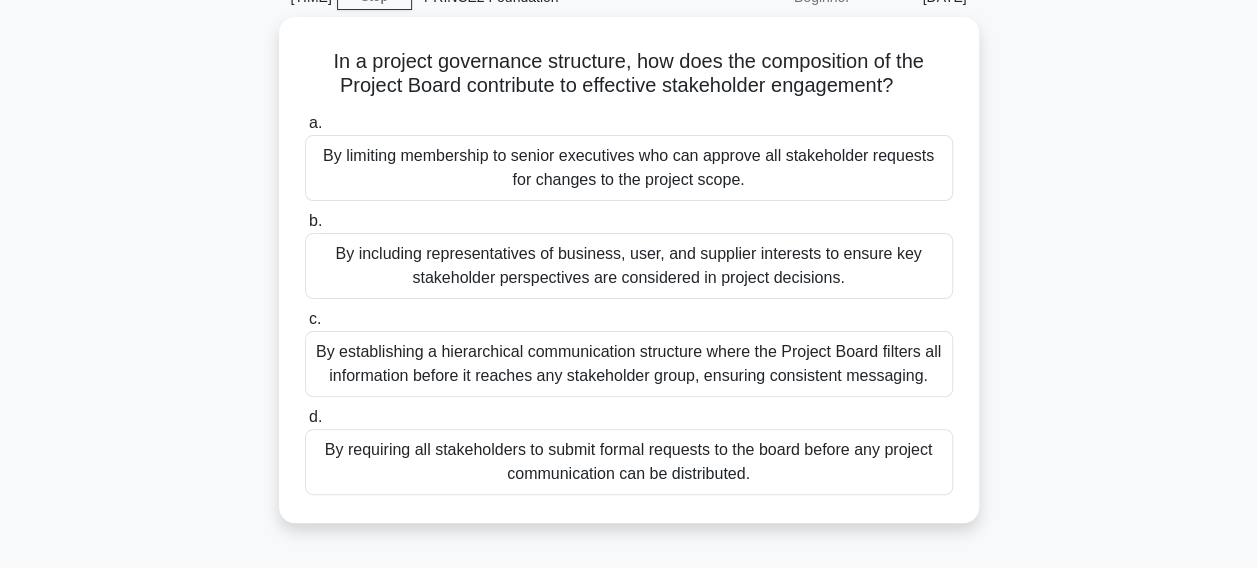 copy on "n a project governance structure, how does the composition of the Project Board contribute to effective stakeholder engagement?" 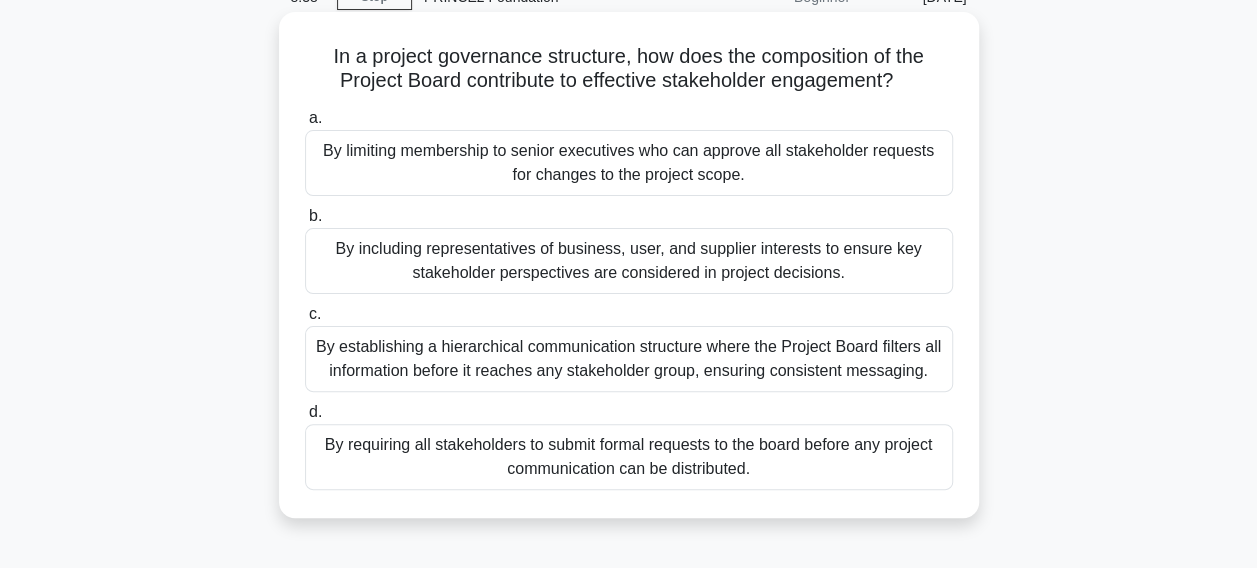 click on "By including representatives of business, user, and supplier interests to ensure key stakeholder perspectives are considered in project decisions." at bounding box center (629, 261) 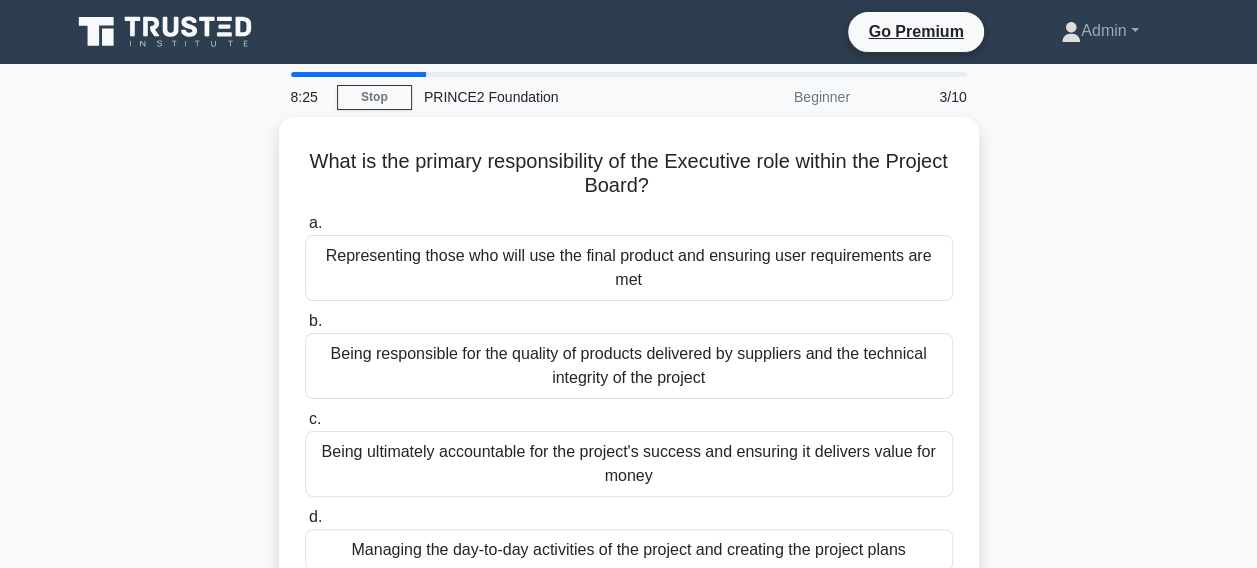 scroll, scrollTop: 100, scrollLeft: 0, axis: vertical 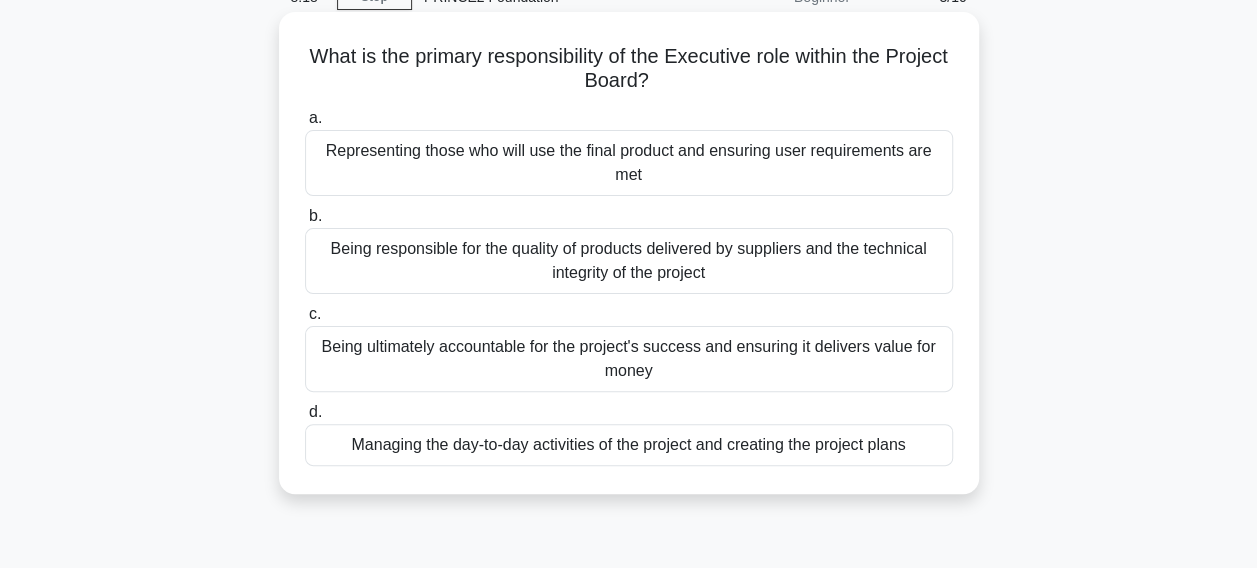 click on "Being ultimately accountable for the project's success and ensuring it delivers value for money" at bounding box center (629, 359) 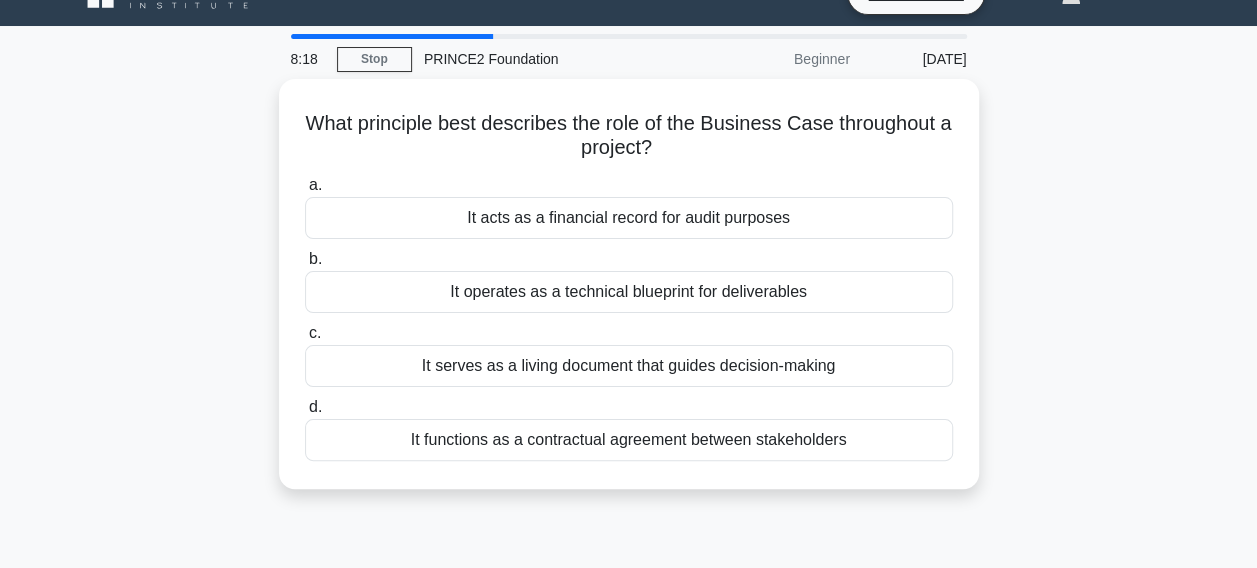 scroll, scrollTop: 0, scrollLeft: 0, axis: both 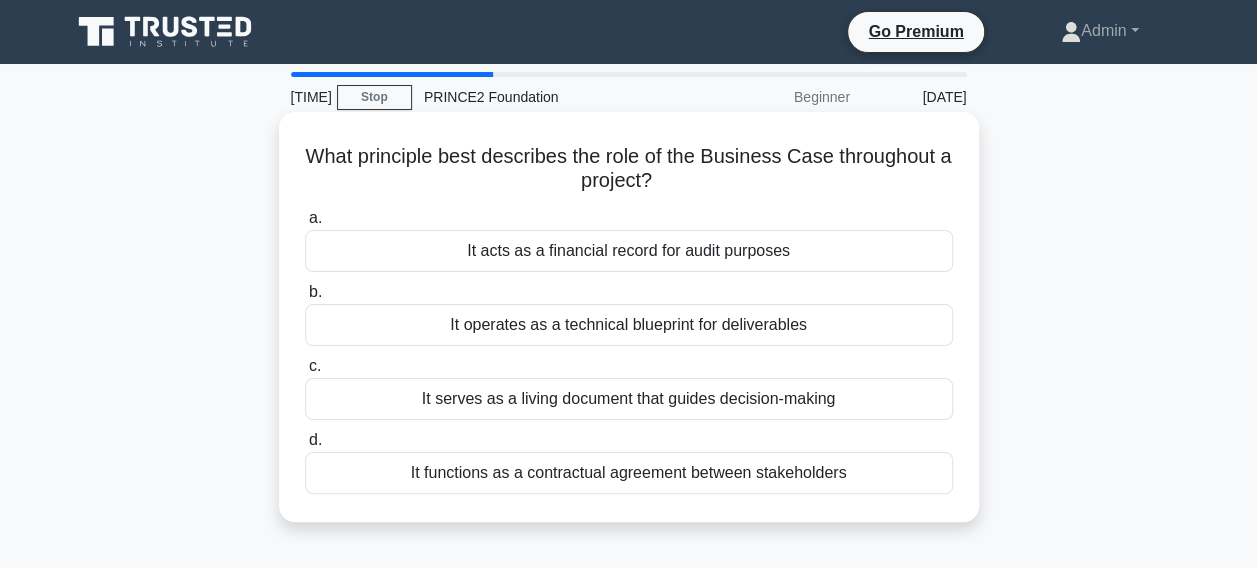 click on "It operates as a technical blueprint for deliverables" at bounding box center [629, 325] 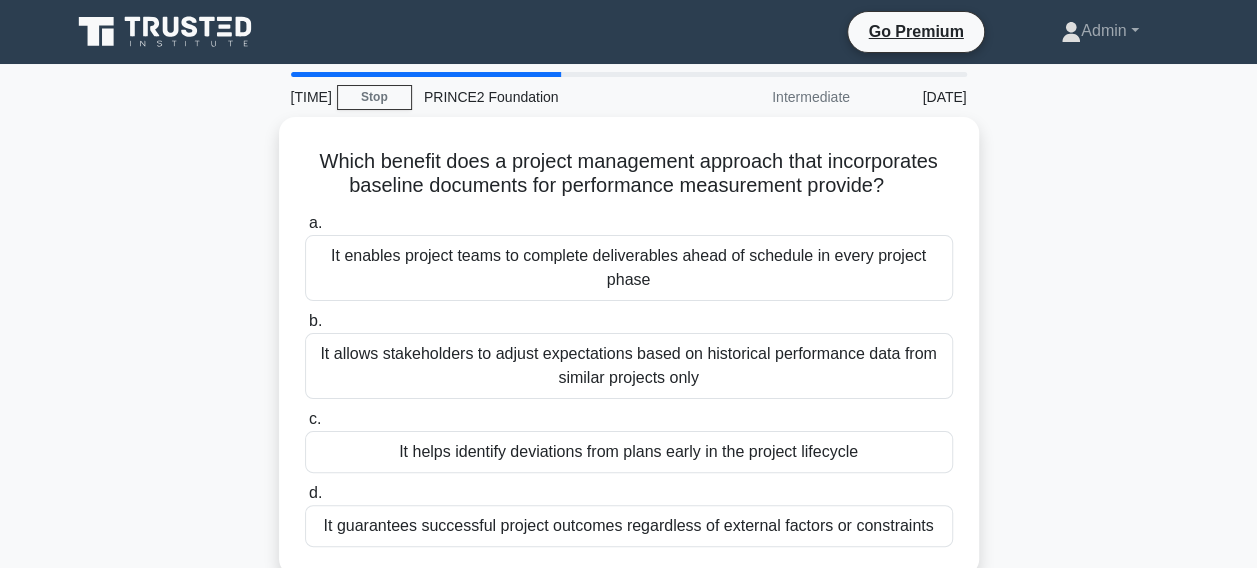 scroll, scrollTop: 100, scrollLeft: 0, axis: vertical 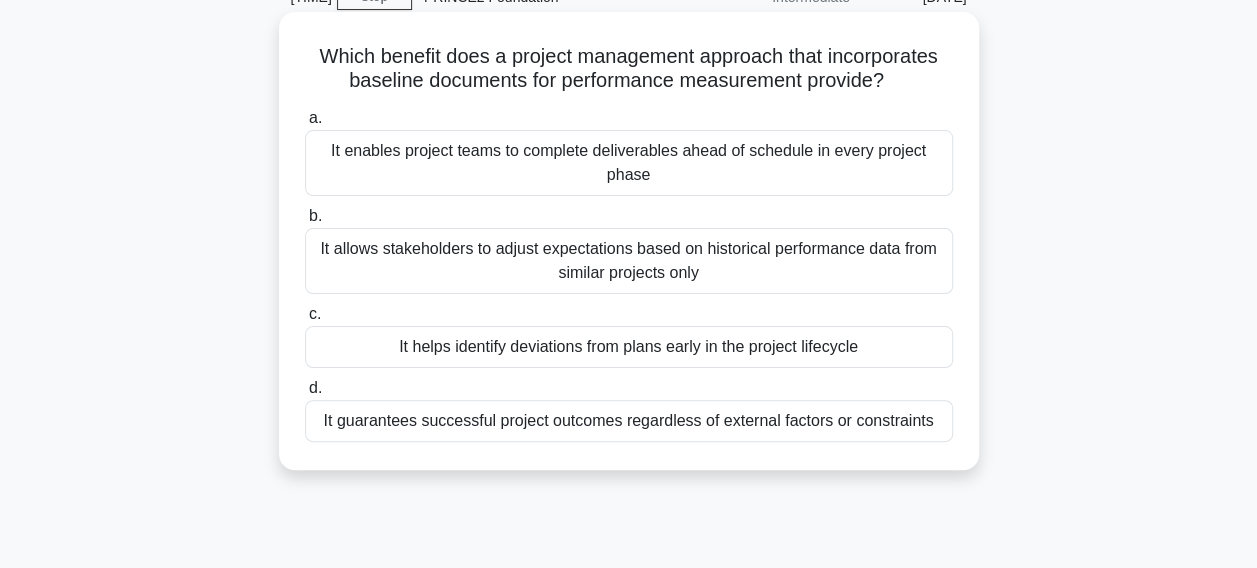 click on "It helps identify deviations from plans early in the project lifecycle" at bounding box center (629, 347) 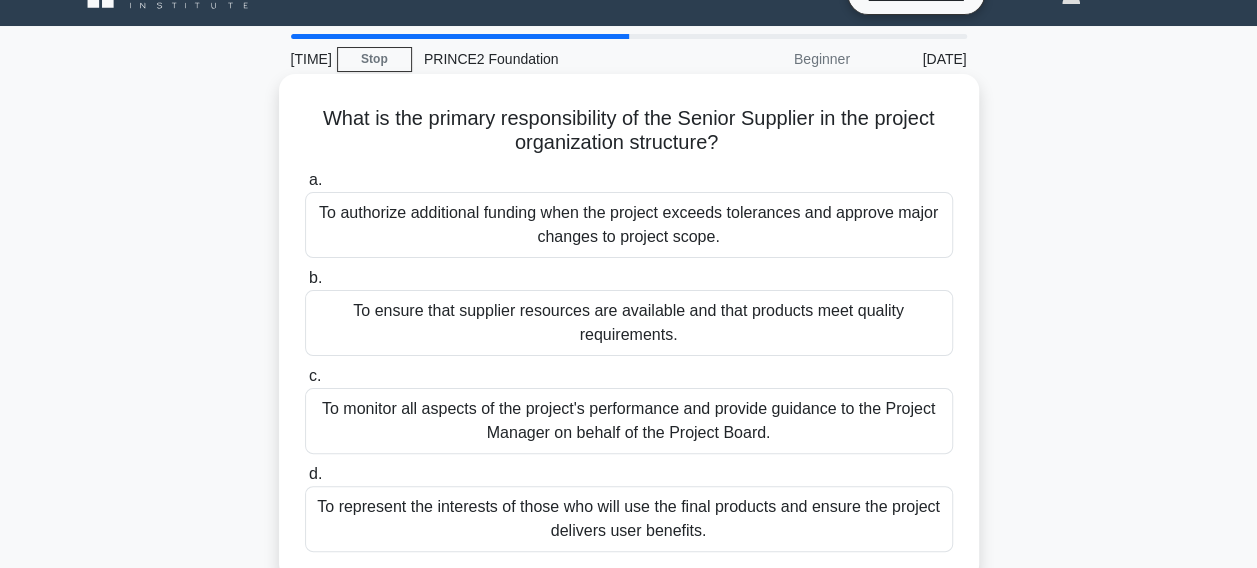scroll, scrollTop: 0, scrollLeft: 0, axis: both 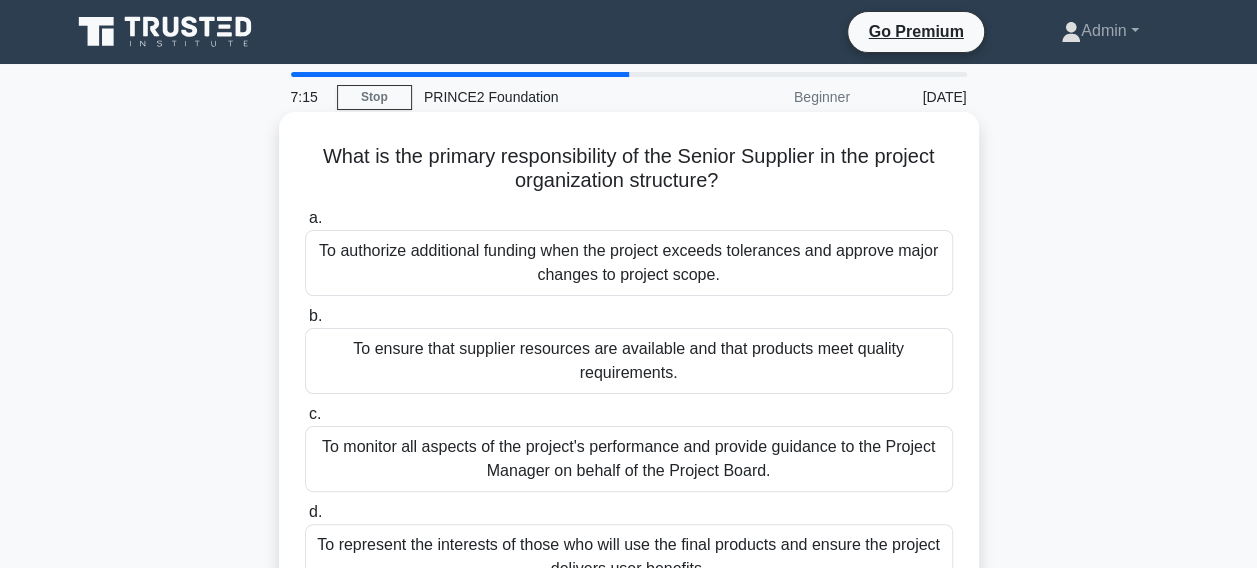 click on "To represent the interests of those who will use the final products and ensure the project delivers user benefits." at bounding box center [629, 557] 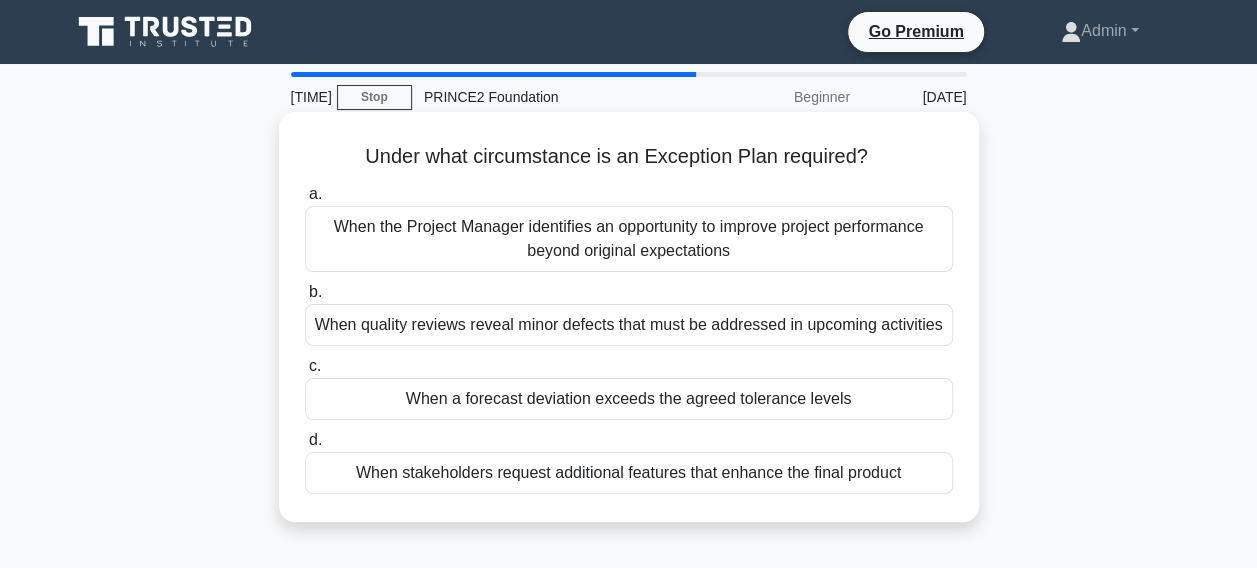 click on "When a forecast deviation exceeds the agreed tolerance levels" at bounding box center (629, 399) 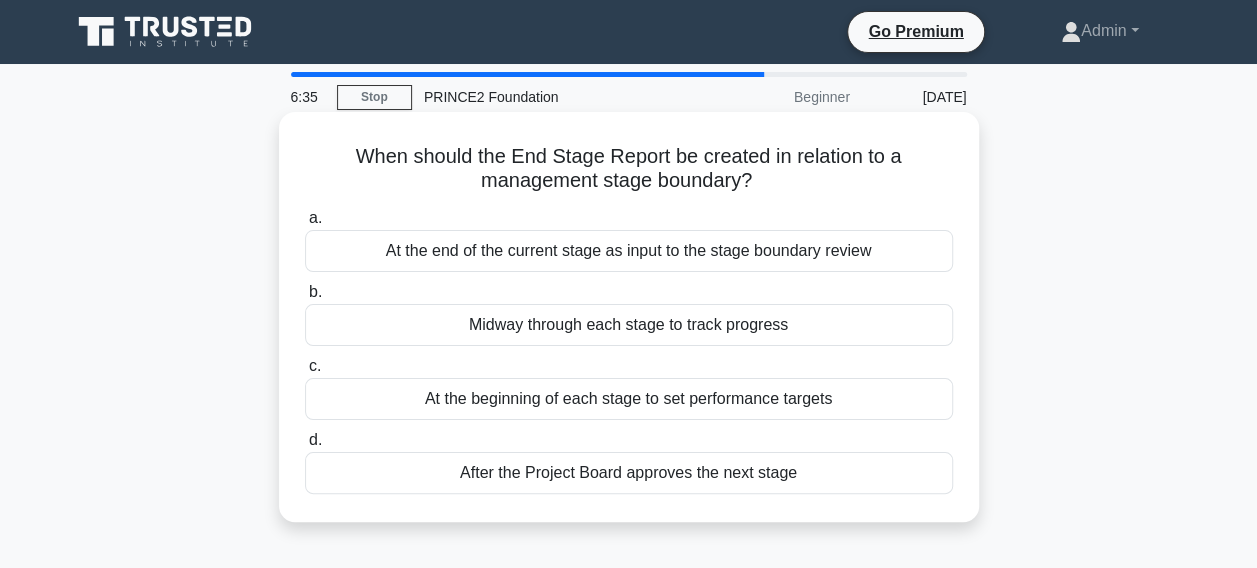 click on "At the end of the current stage as input to the stage boundary review" at bounding box center [629, 251] 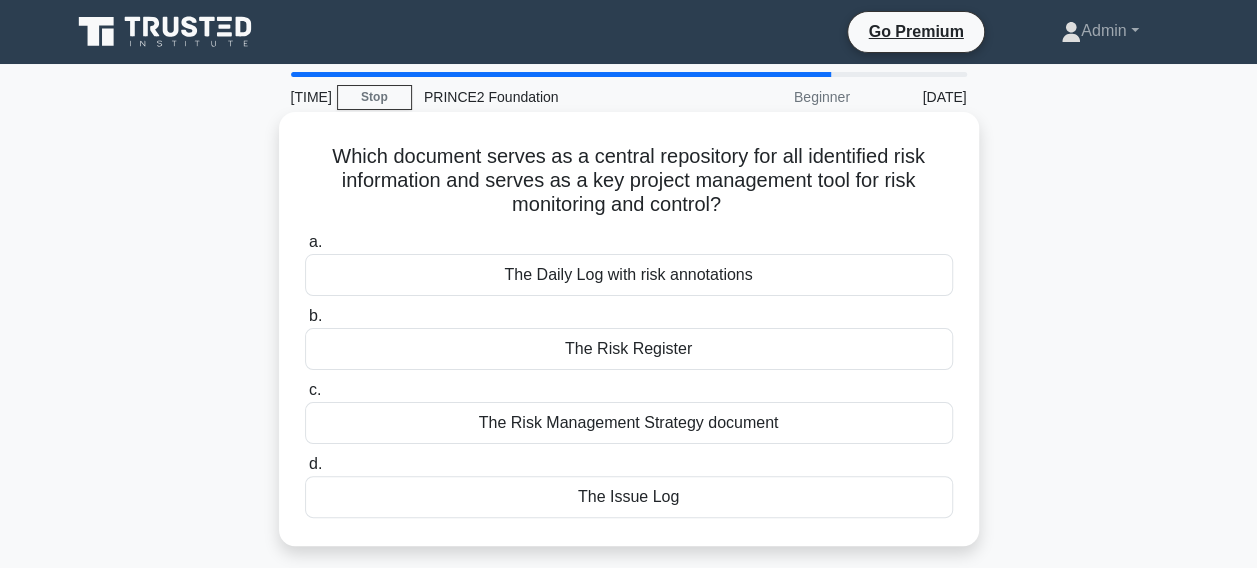 click on "The Risk Register" at bounding box center (629, 349) 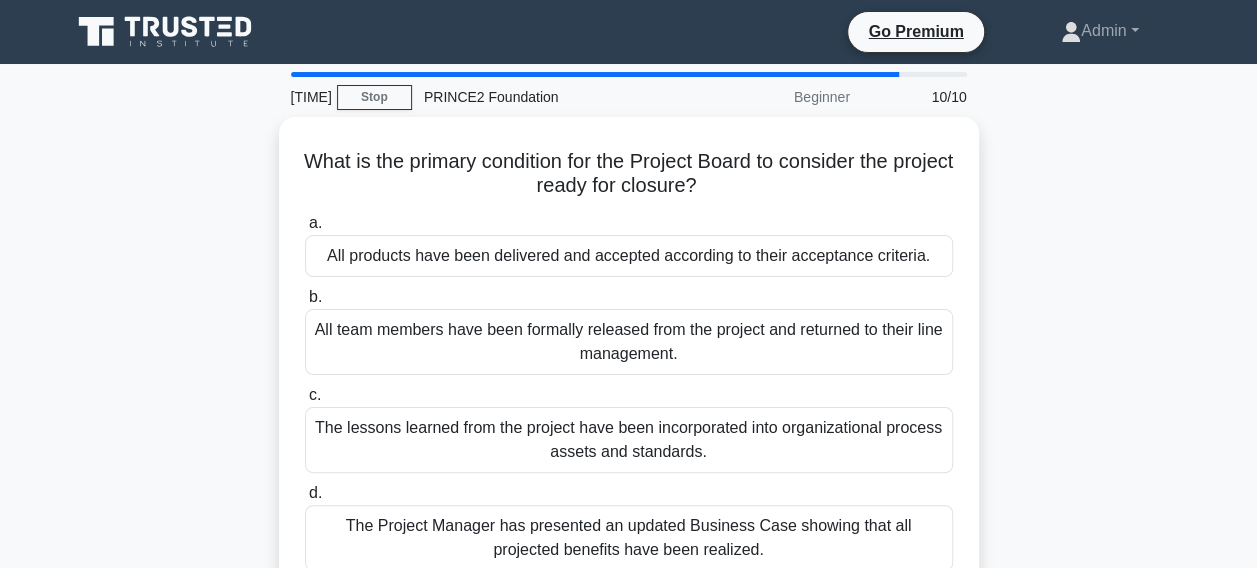 scroll, scrollTop: 100, scrollLeft: 0, axis: vertical 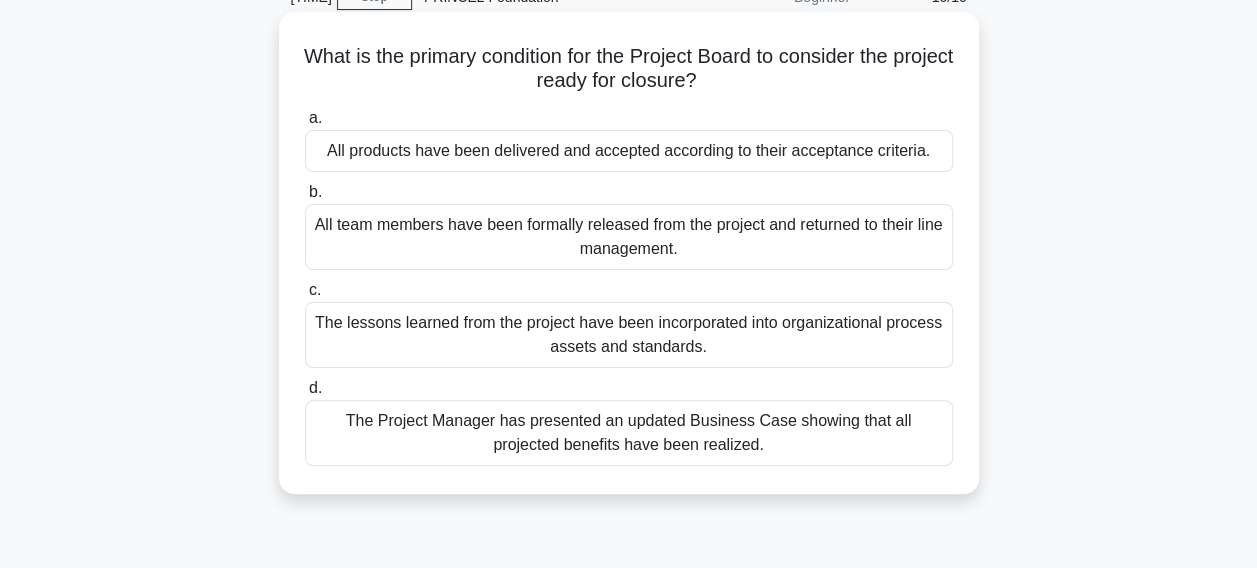 click on "All products have been delivered and accepted according to their acceptance criteria." at bounding box center (629, 151) 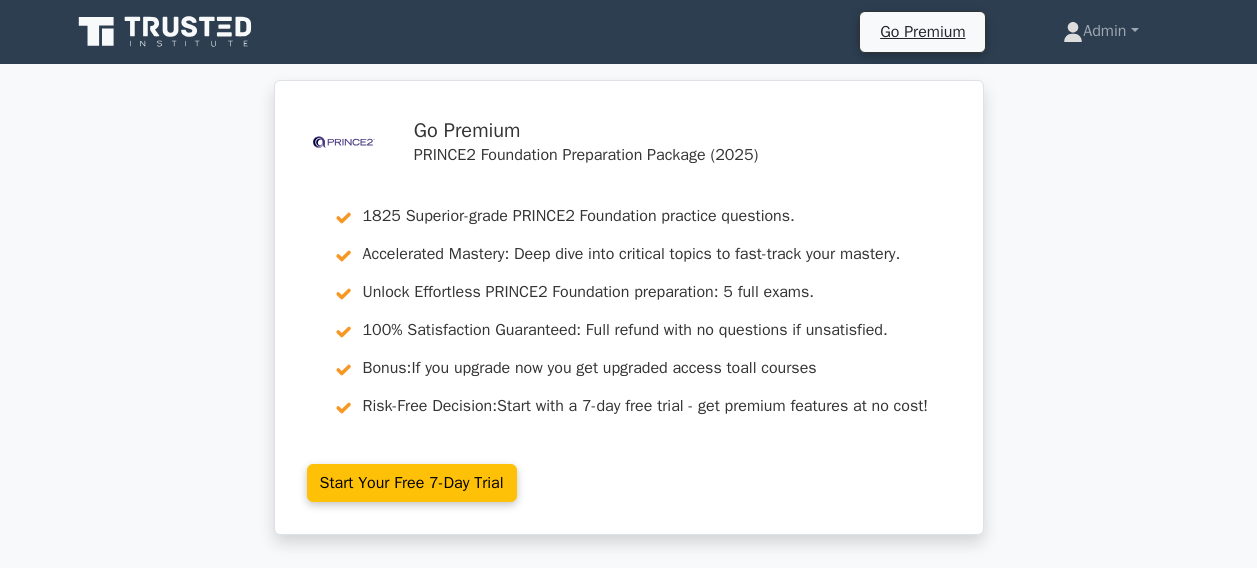 scroll, scrollTop: 0, scrollLeft: 0, axis: both 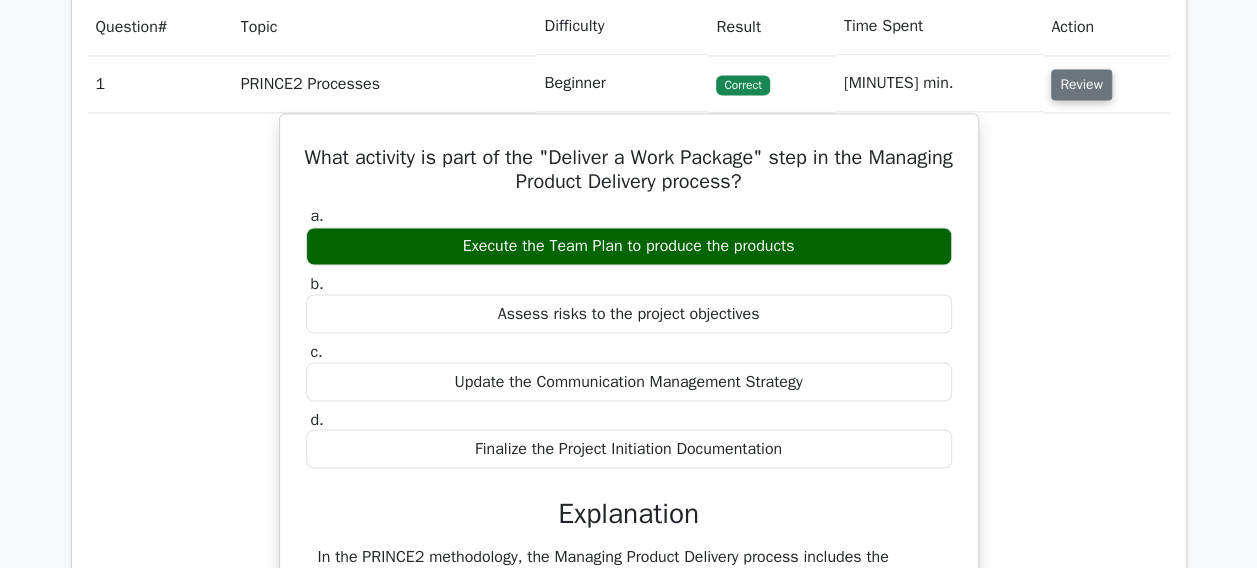 click on "Review" at bounding box center (1081, 84) 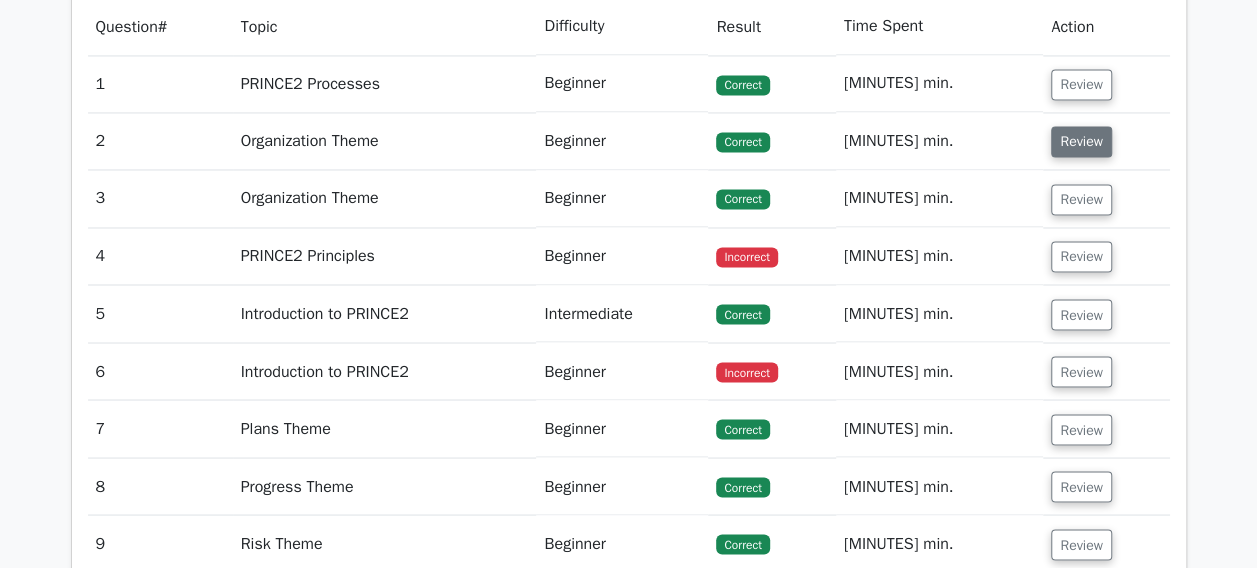click on "Review" at bounding box center [1081, 141] 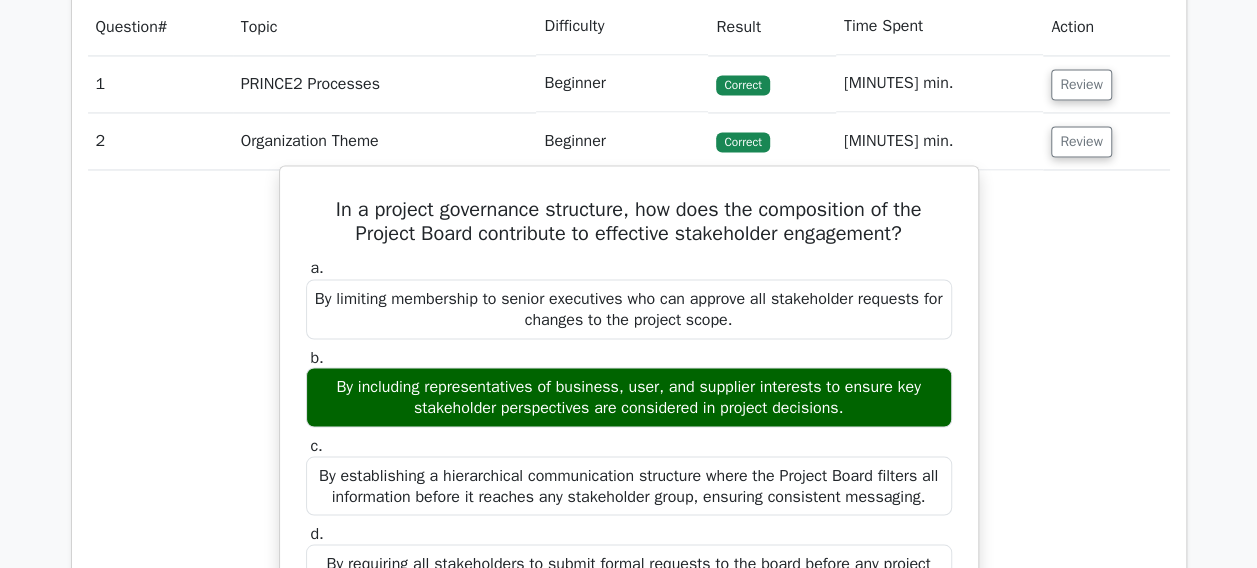 drag, startPoint x: 332, startPoint y: 377, endPoint x: 850, endPoint y: 408, distance: 518.92676 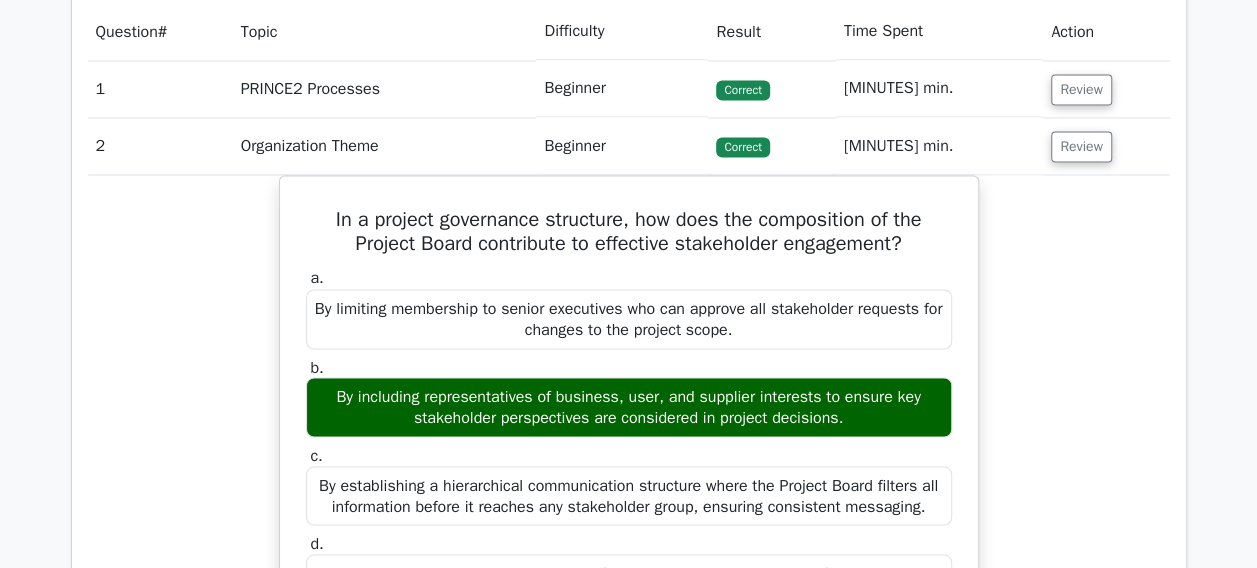 copy on "By including representatives of business, user, and supplier interests to ensure key stakeholder perspectives are considered in project decisions." 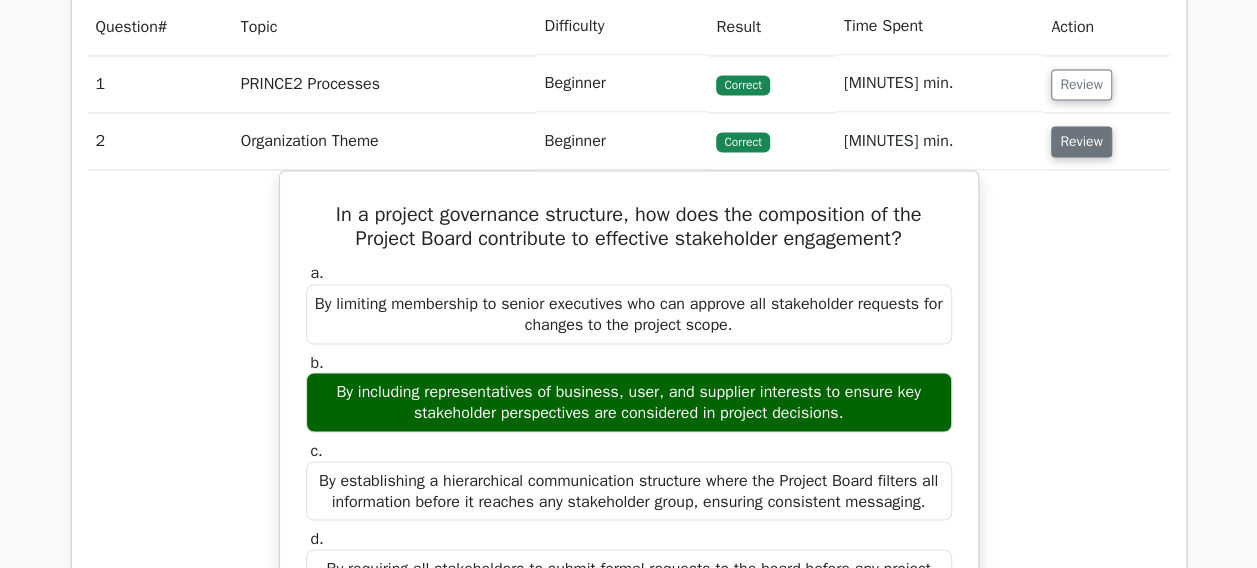 click on "Review" at bounding box center [1081, 141] 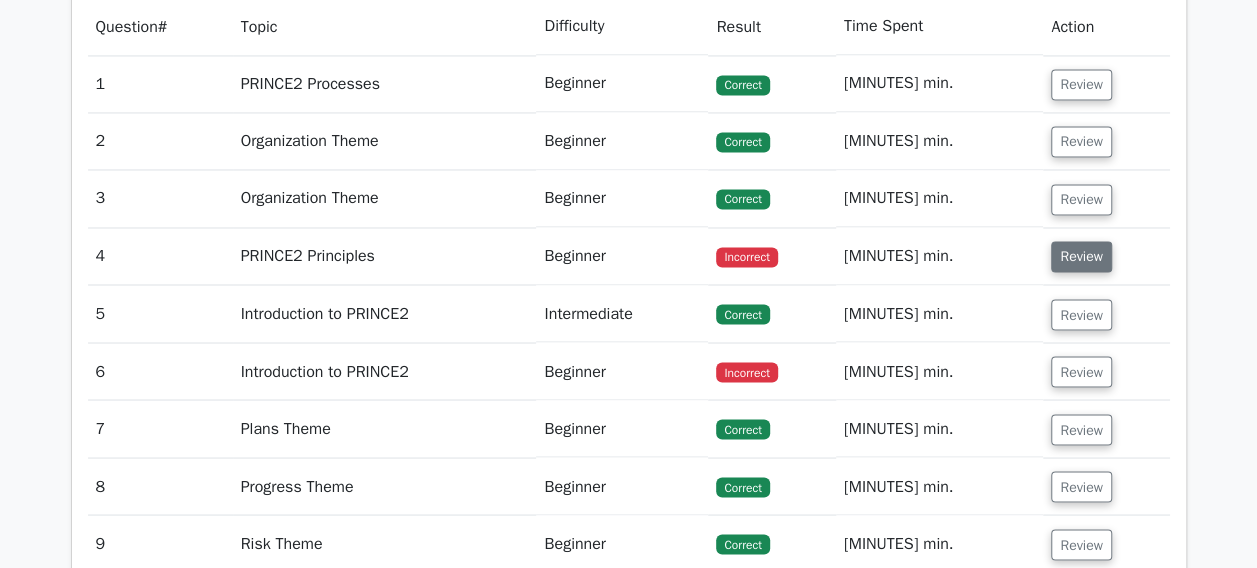 click on "Review" at bounding box center [1081, 256] 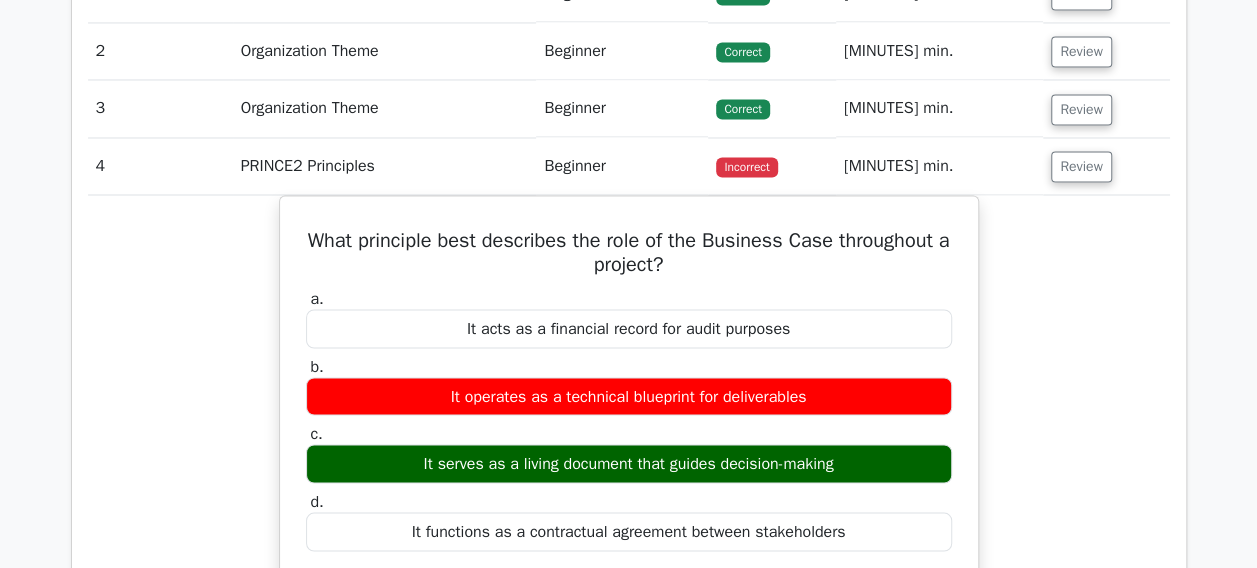 scroll, scrollTop: 1800, scrollLeft: 0, axis: vertical 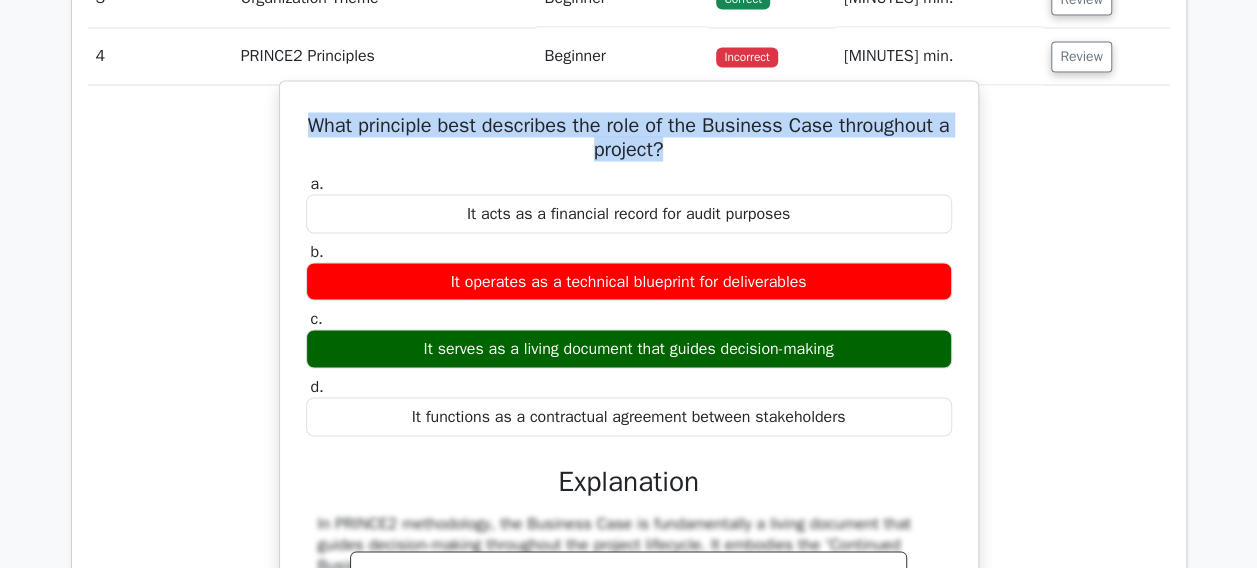 drag, startPoint x: 310, startPoint y: 117, endPoint x: 681, endPoint y: 148, distance: 372.2929 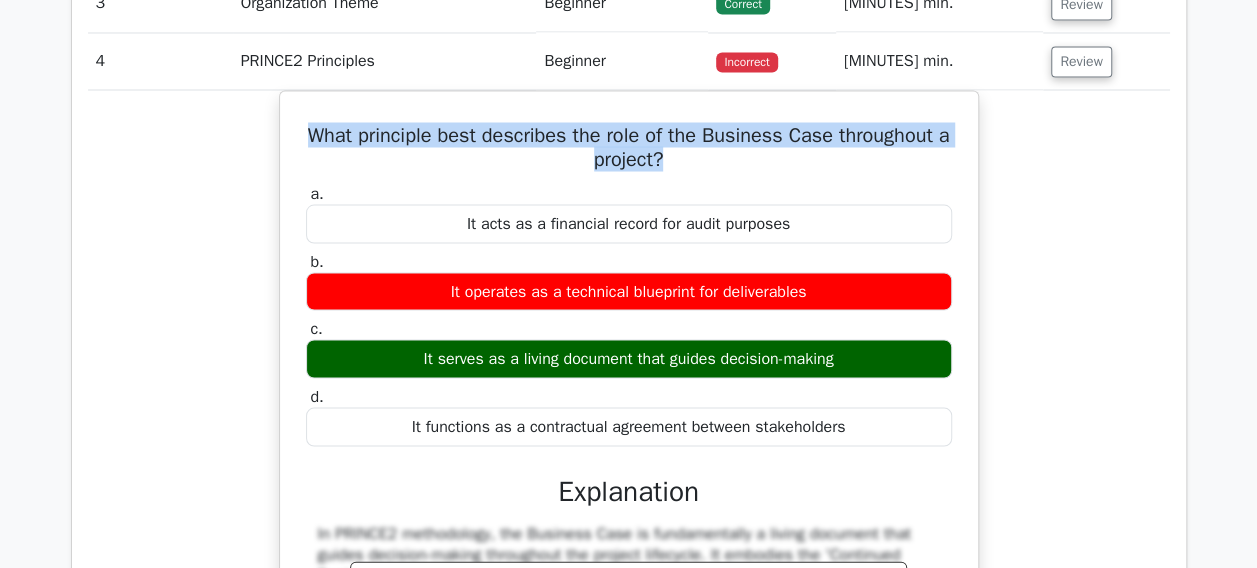 copy on "What principle best describes the role of the Business Case throughout a project?" 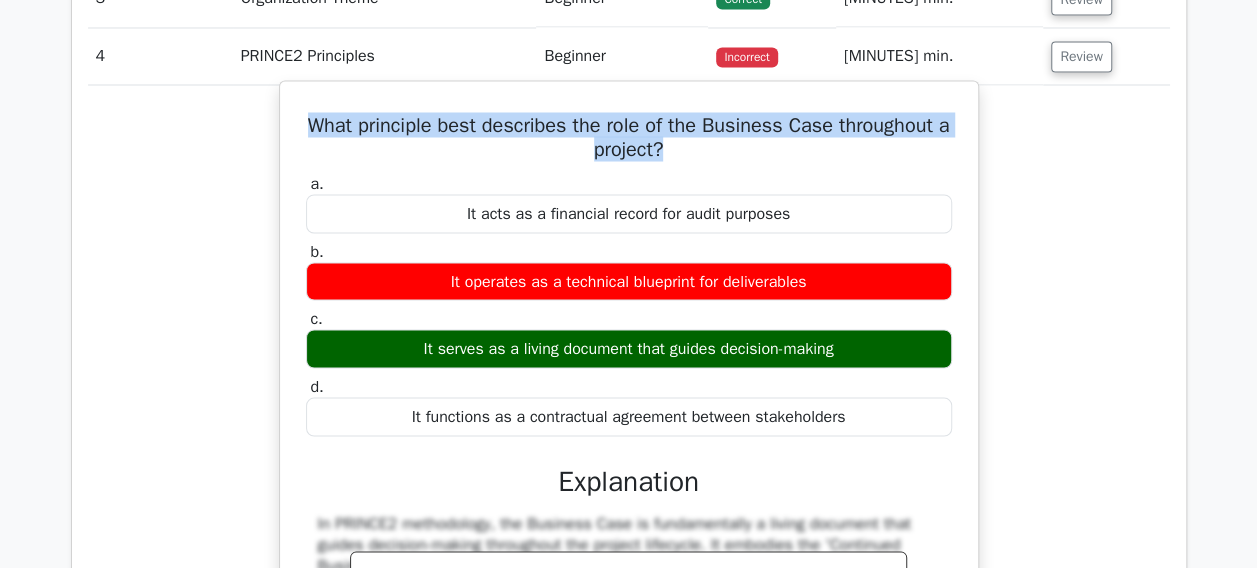 drag, startPoint x: 411, startPoint y: 337, endPoint x: 840, endPoint y: 343, distance: 429.04196 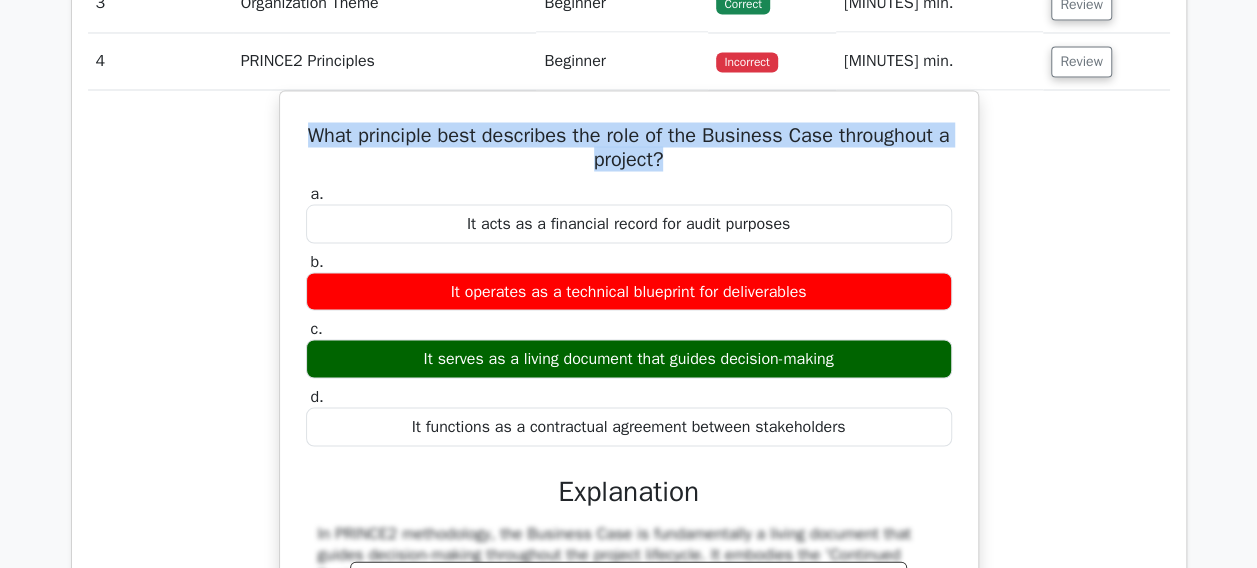 copy on "It serves as a living document that guides decision-making" 